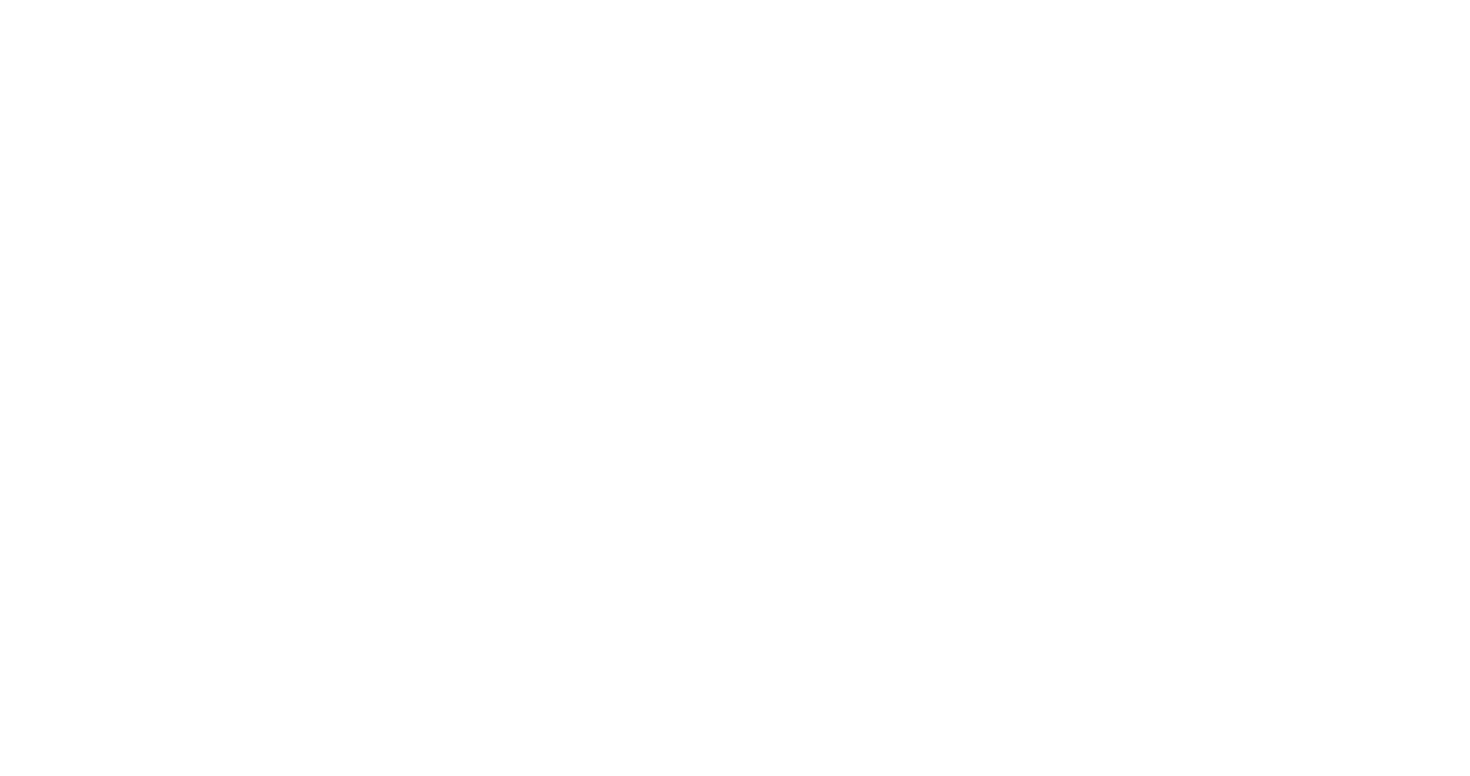 scroll, scrollTop: 0, scrollLeft: 0, axis: both 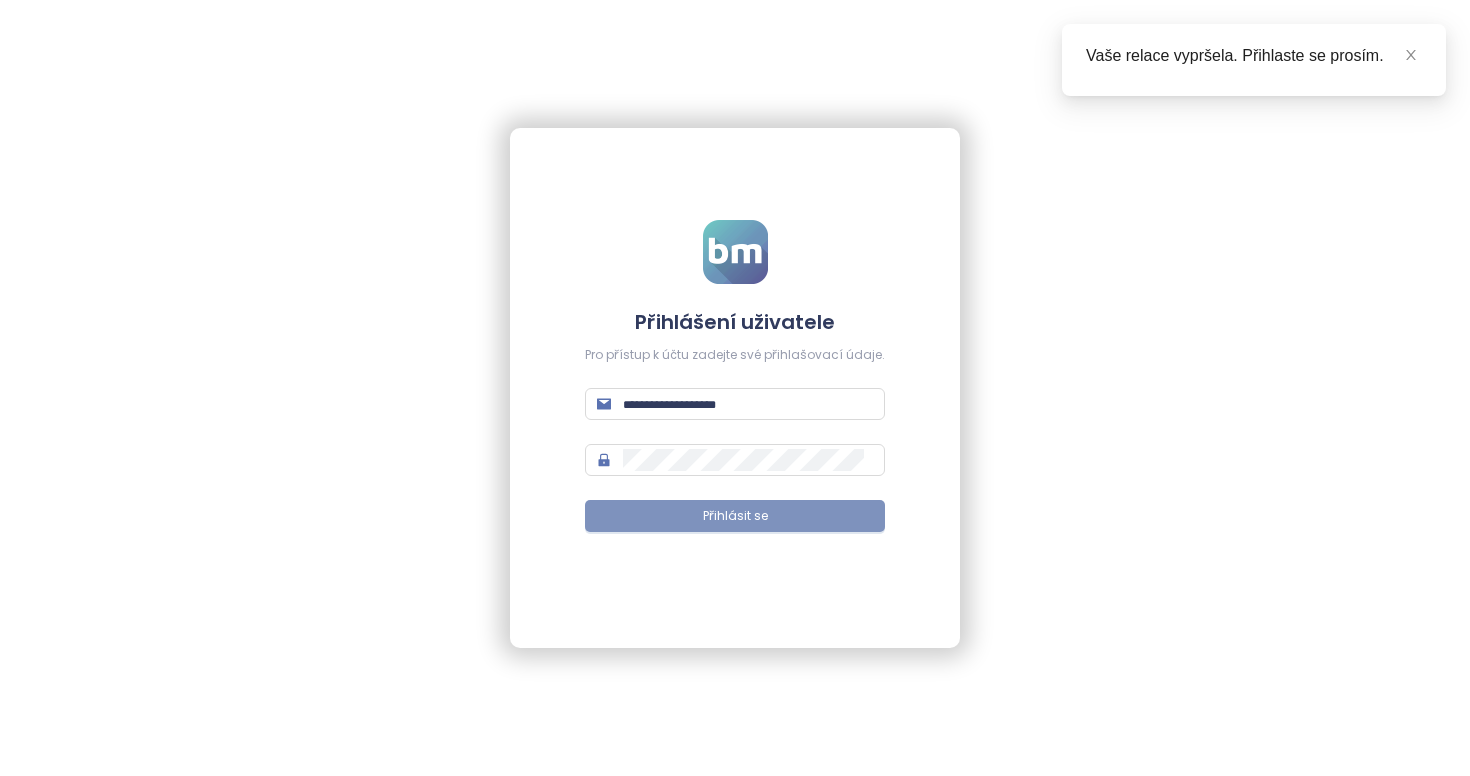 type on "**********" 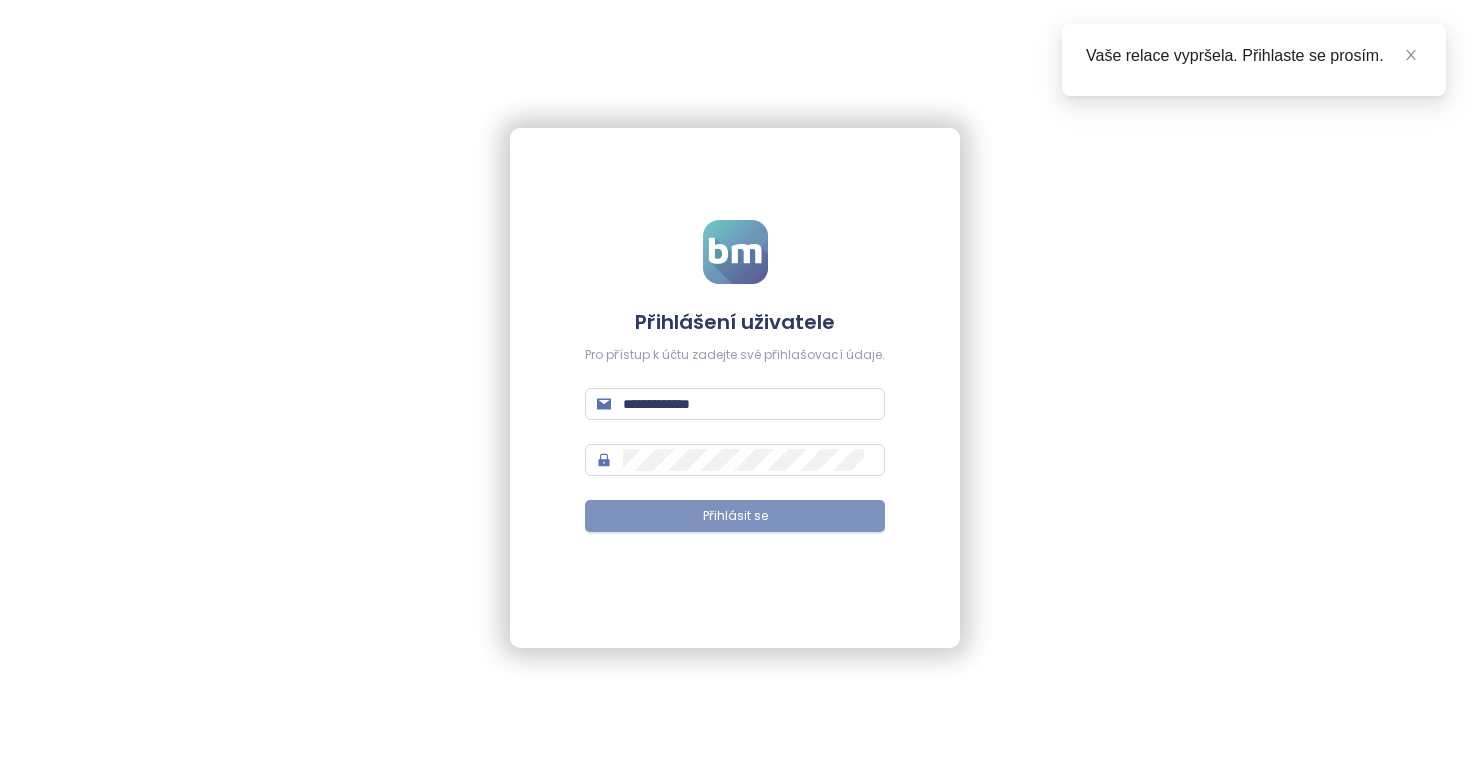 click on "Přihlásit se" at bounding box center [735, 516] 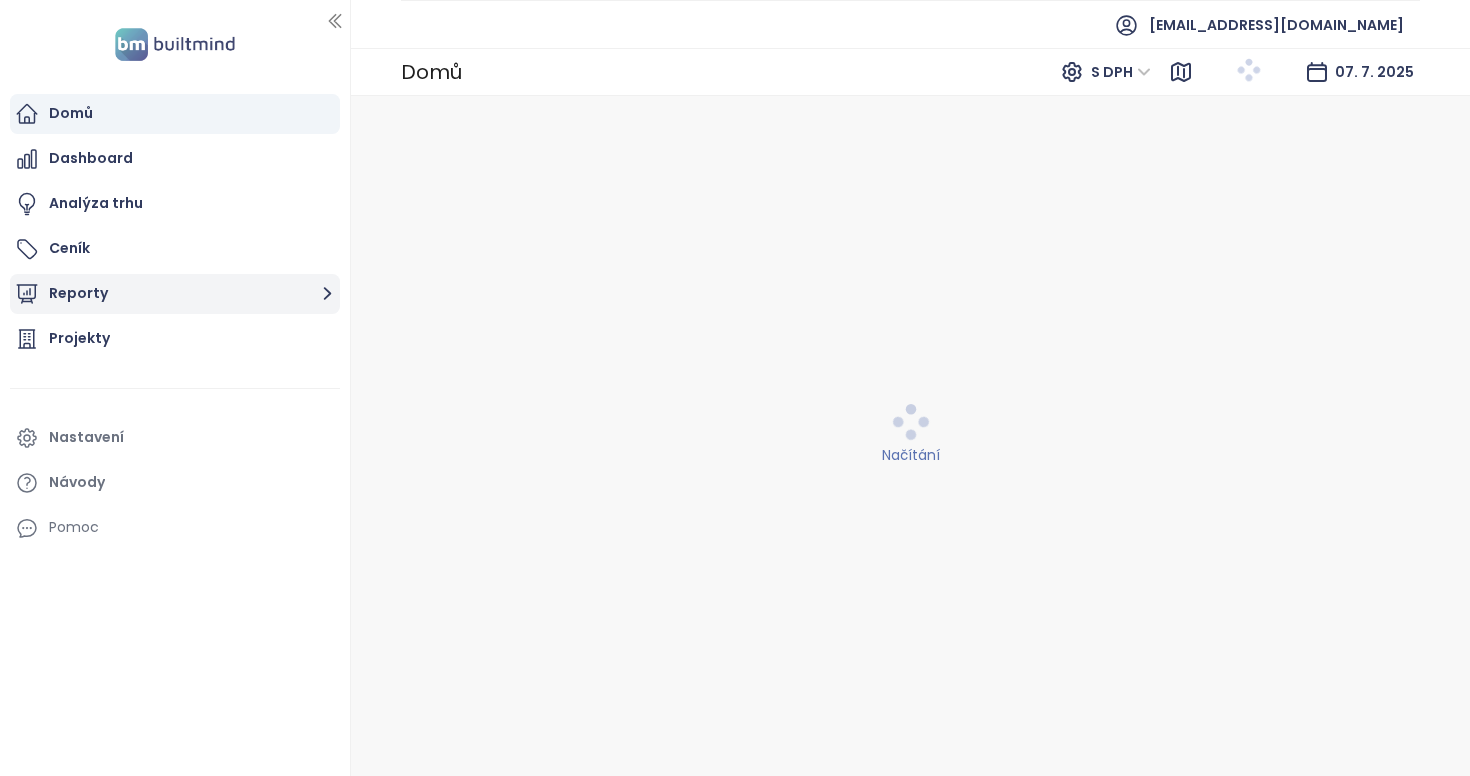 click on "Reporty" at bounding box center [175, 294] 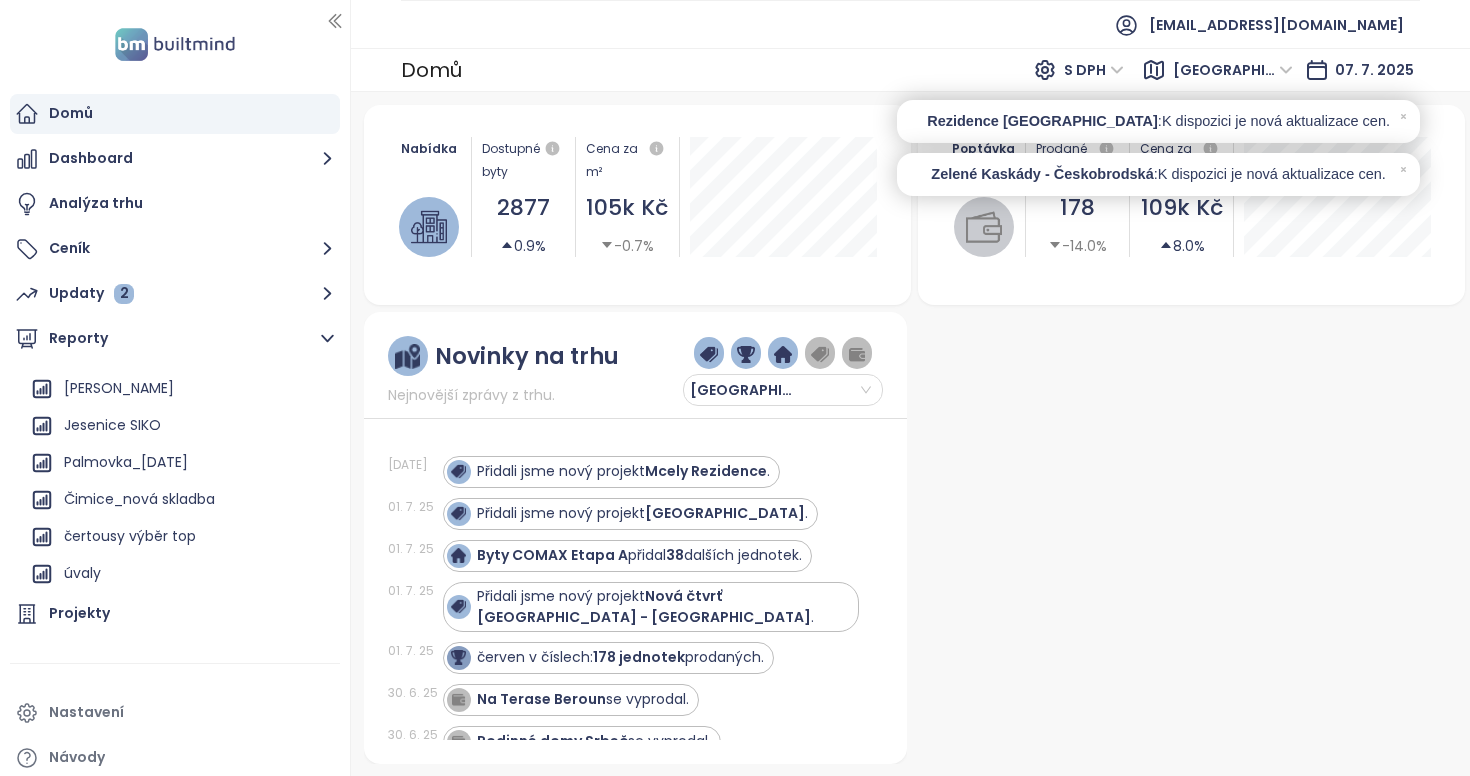 scroll, scrollTop: 2069, scrollLeft: 0, axis: vertical 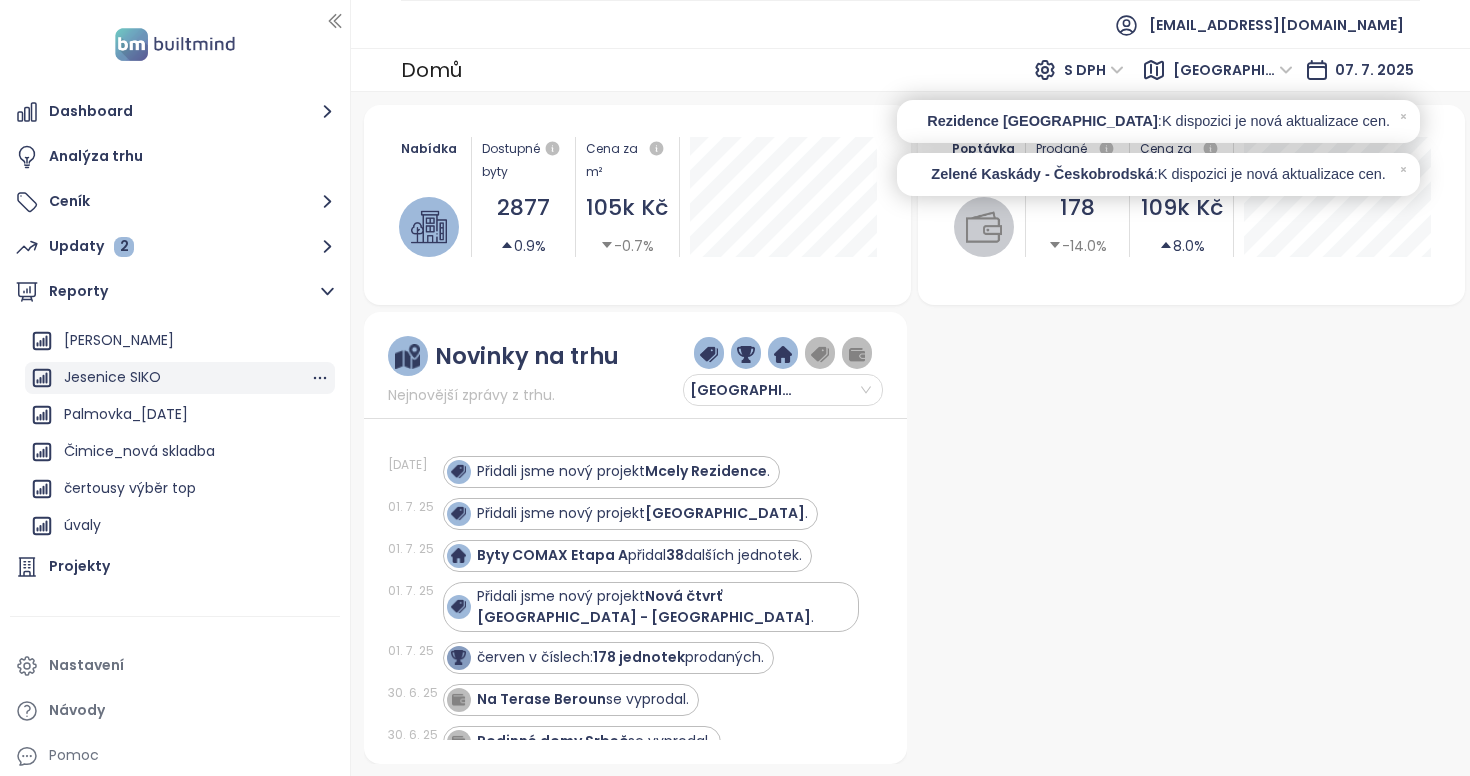 click on "Jesenice SIKO" at bounding box center (112, 377) 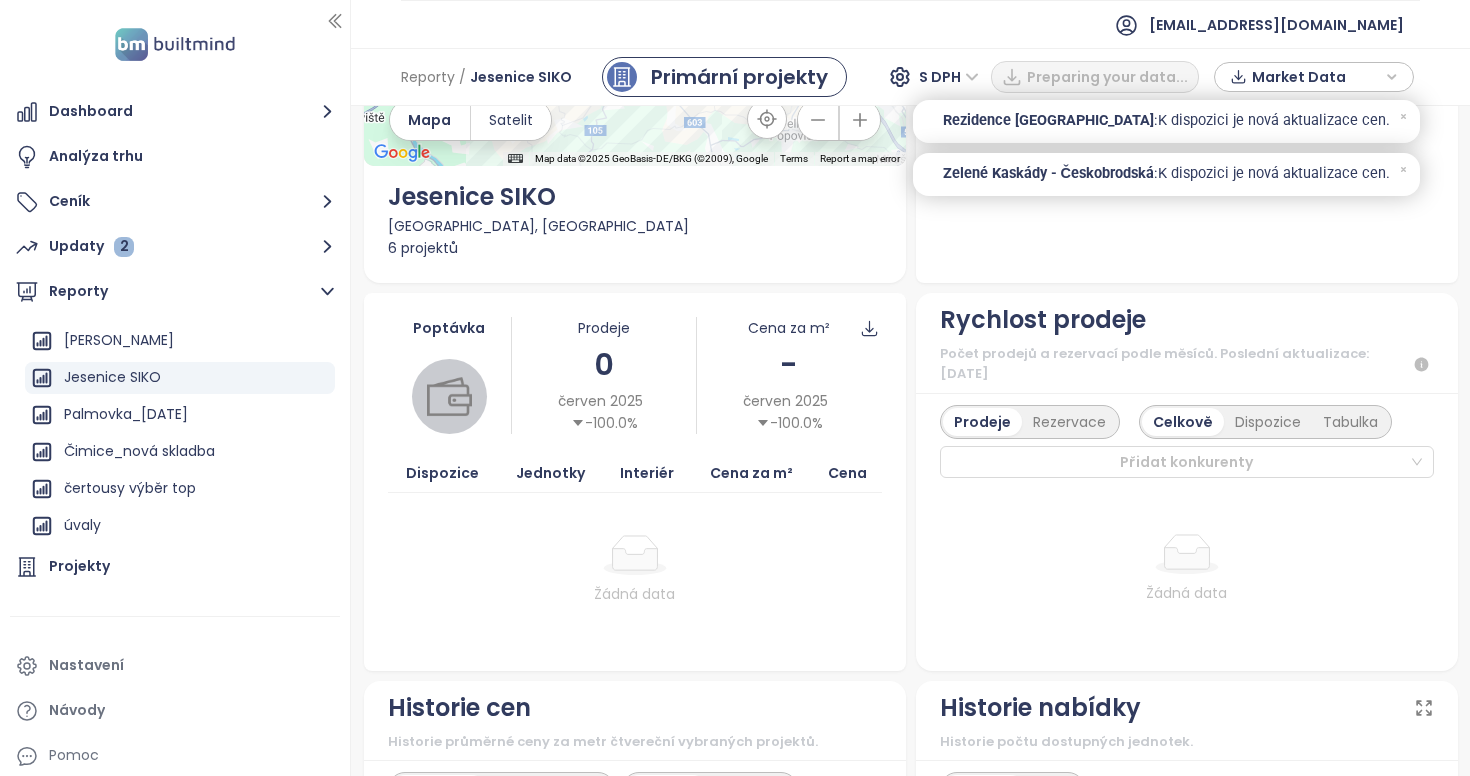 scroll, scrollTop: 0, scrollLeft: 0, axis: both 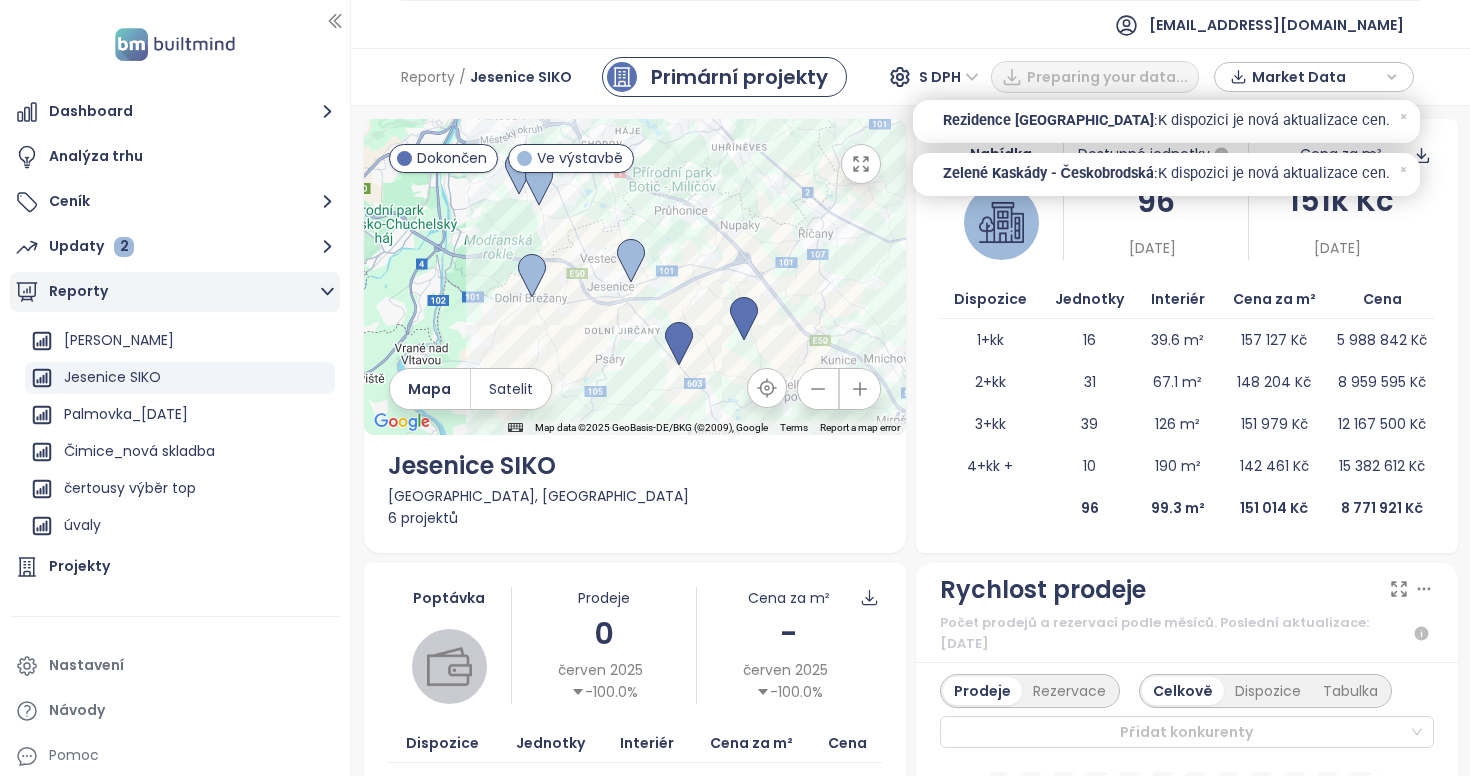 click on "Reporty" at bounding box center (175, 292) 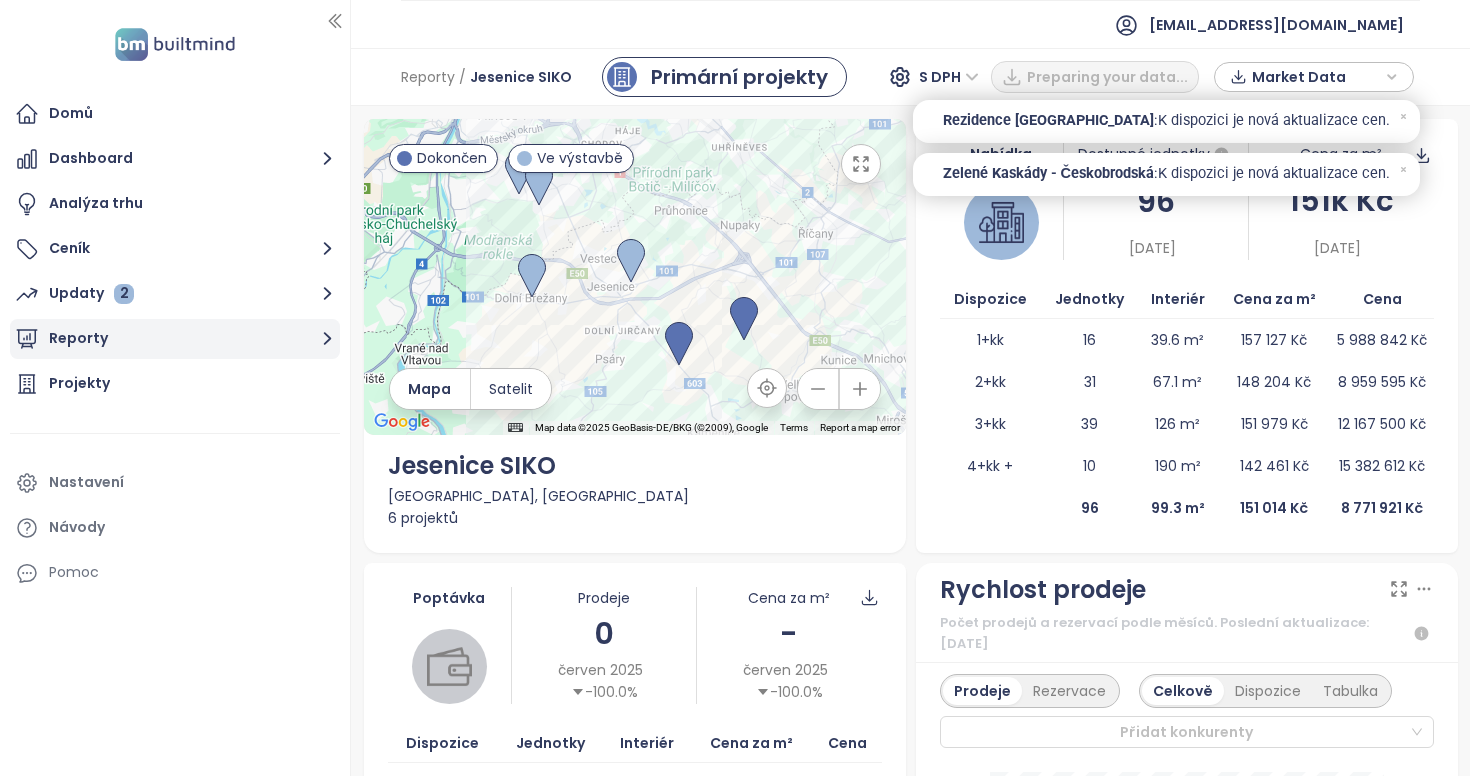 scroll, scrollTop: 0, scrollLeft: 0, axis: both 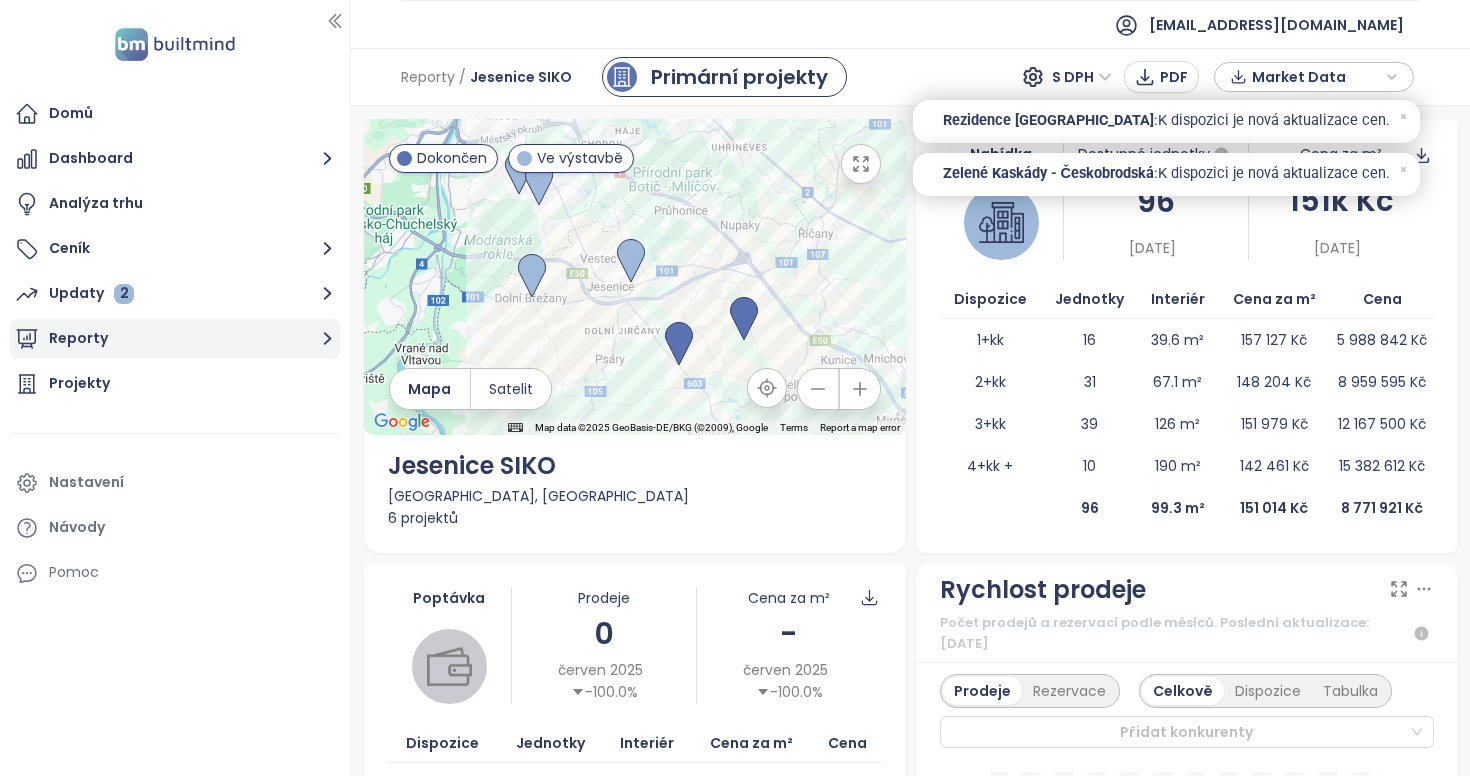 click on "Reporty" at bounding box center [175, 339] 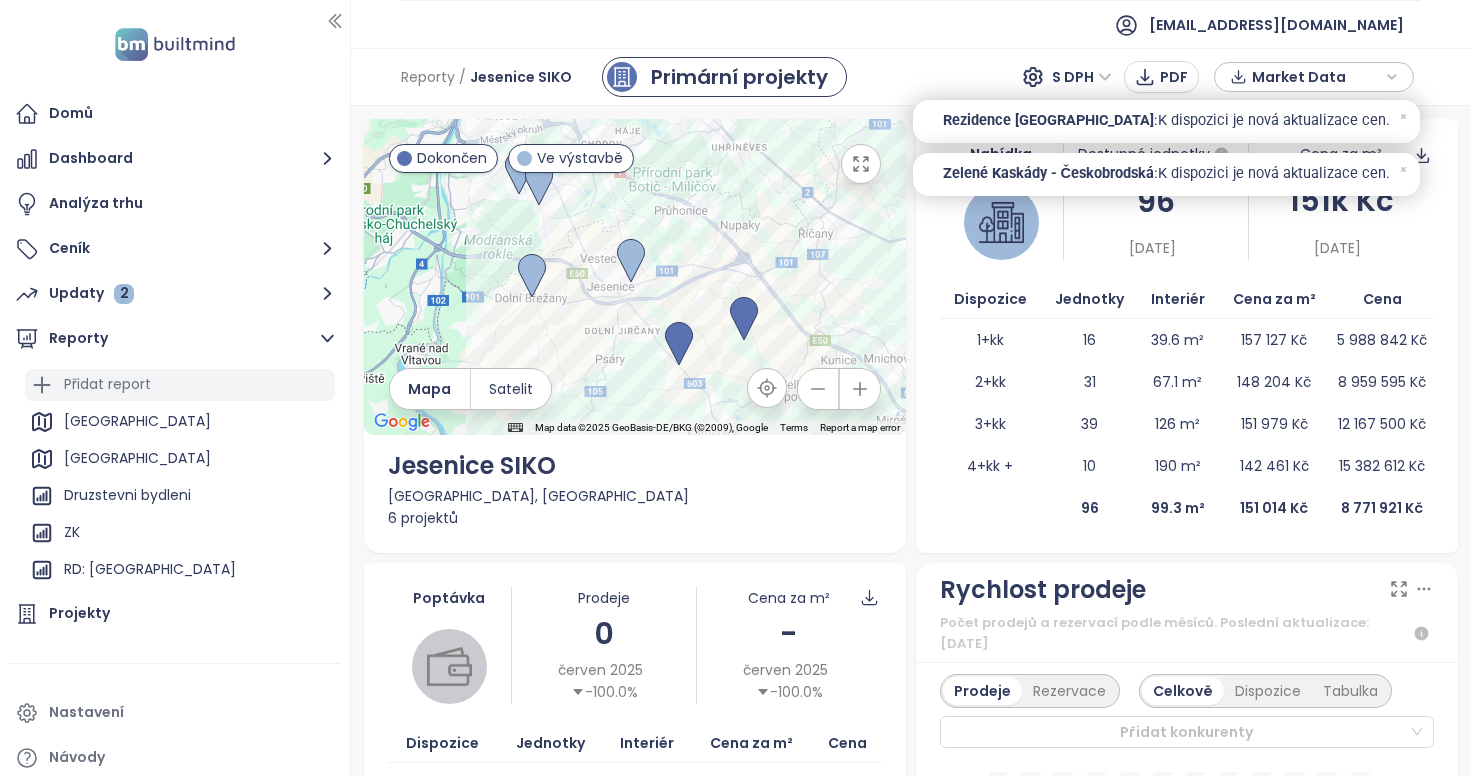 click on "Přidat report" at bounding box center (107, 384) 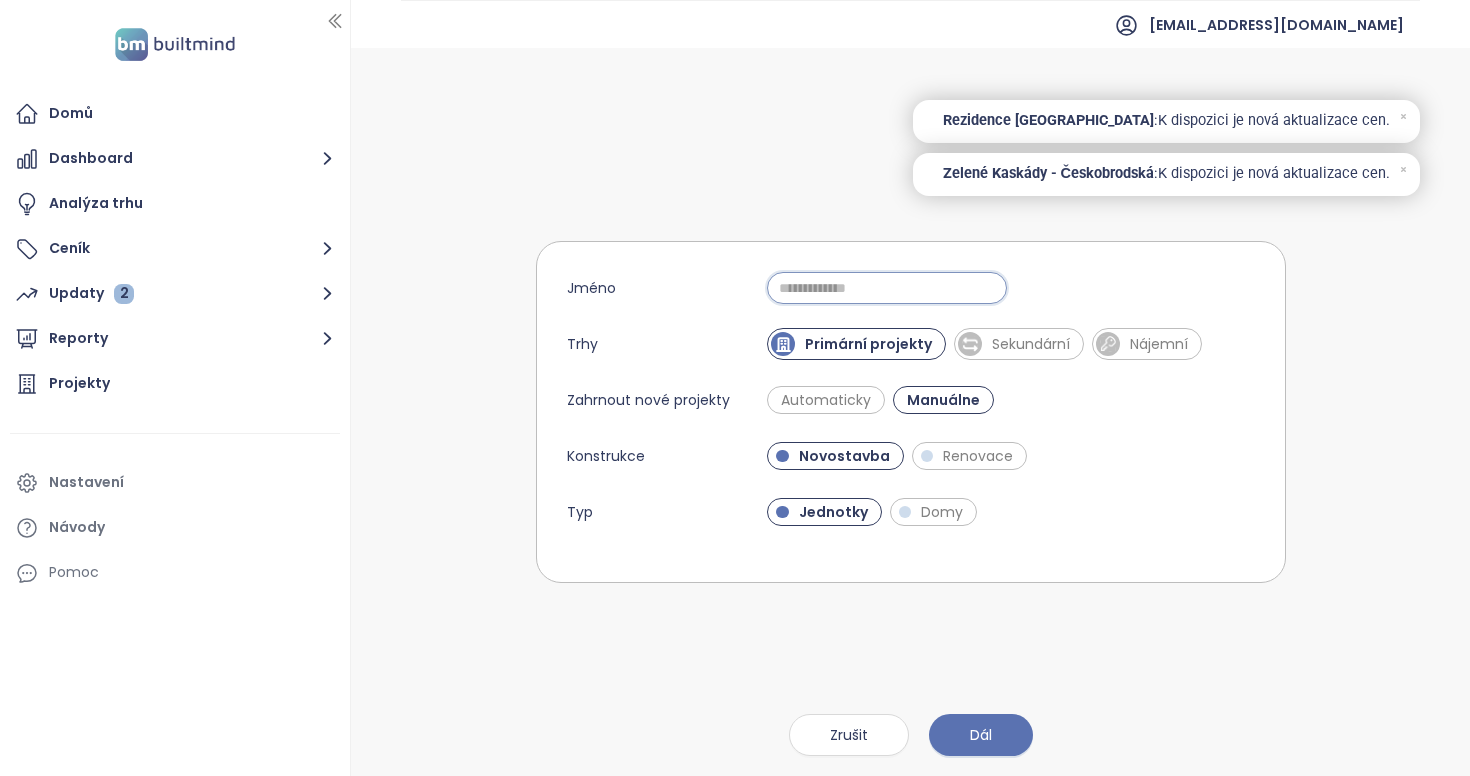 click on "Jméno" at bounding box center (887, 288) 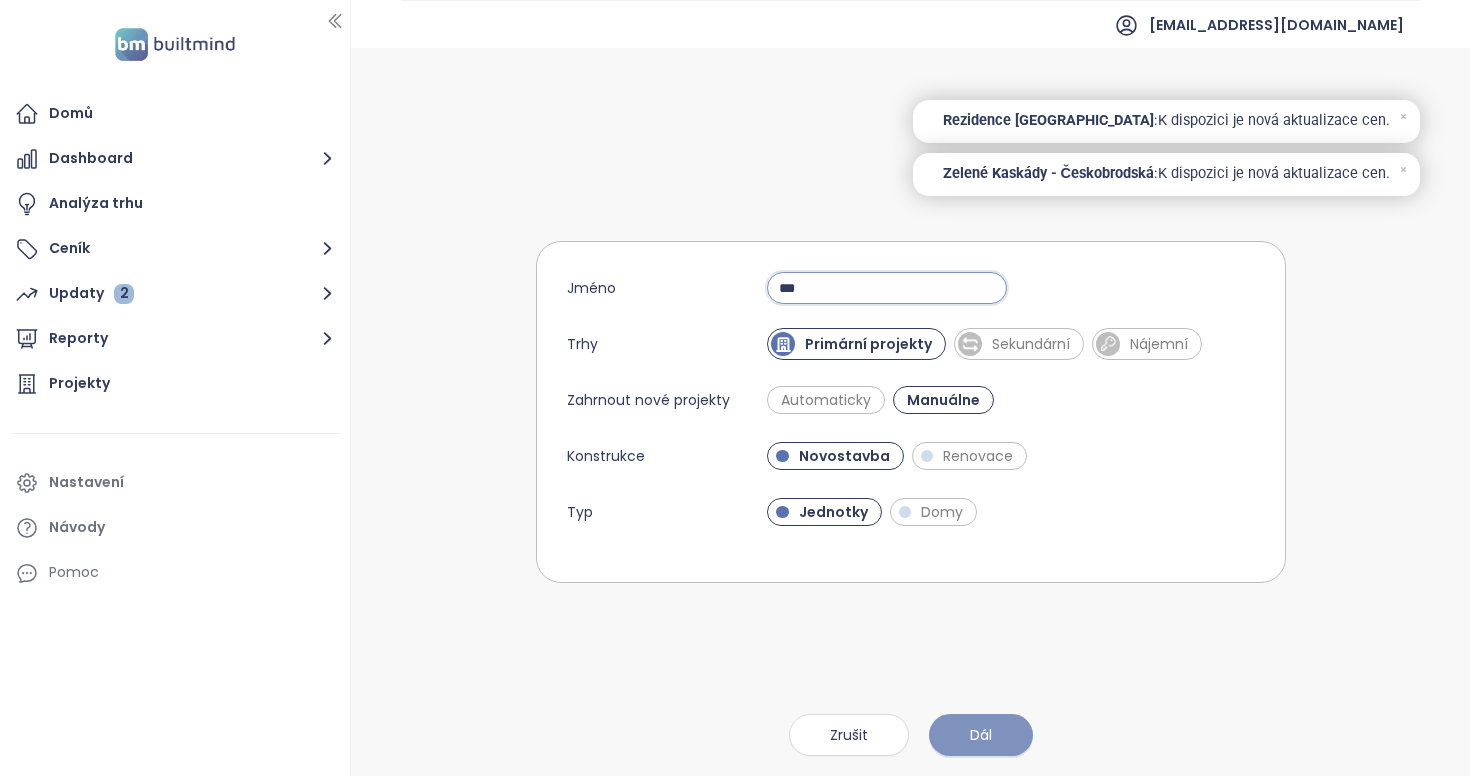 type on "***" 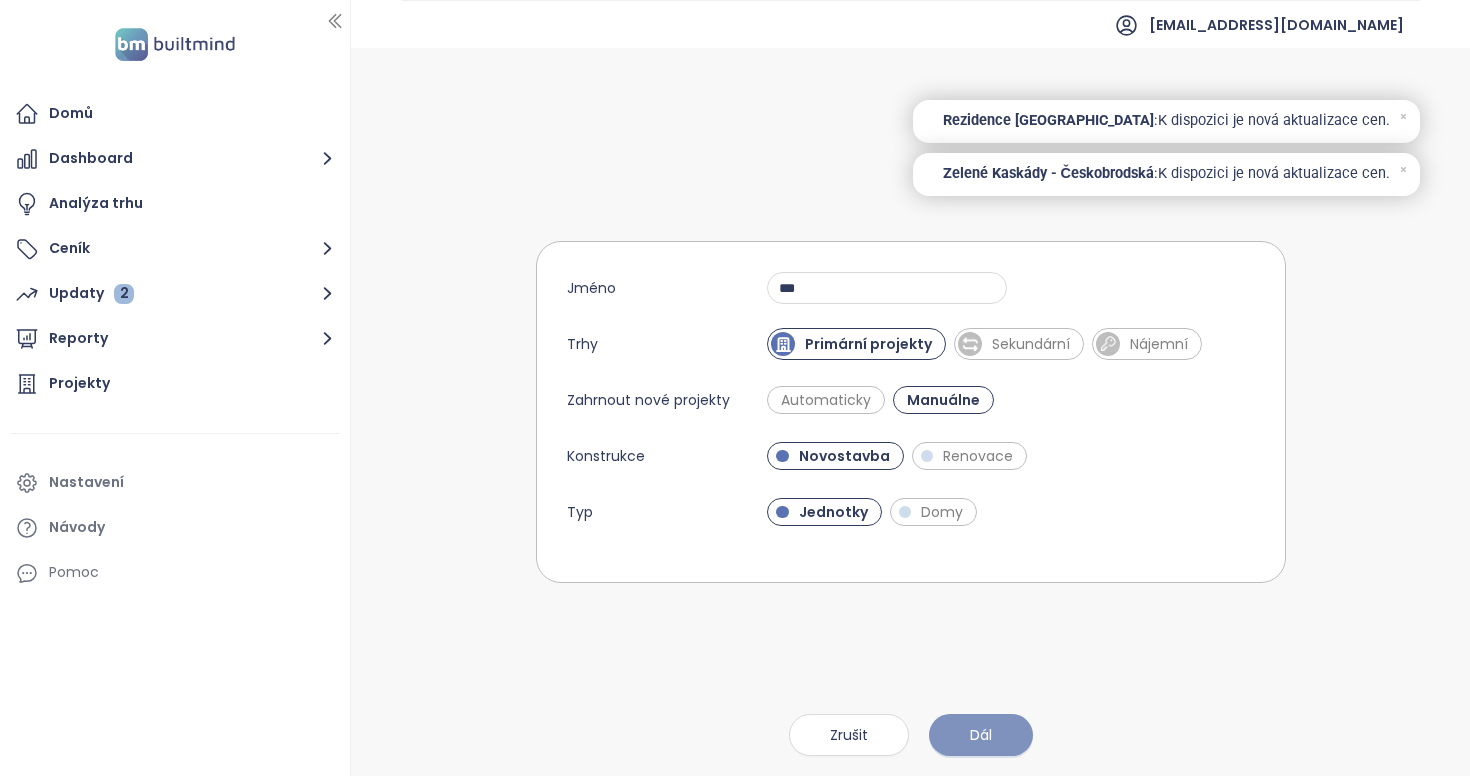 click on "Dál" at bounding box center [981, 735] 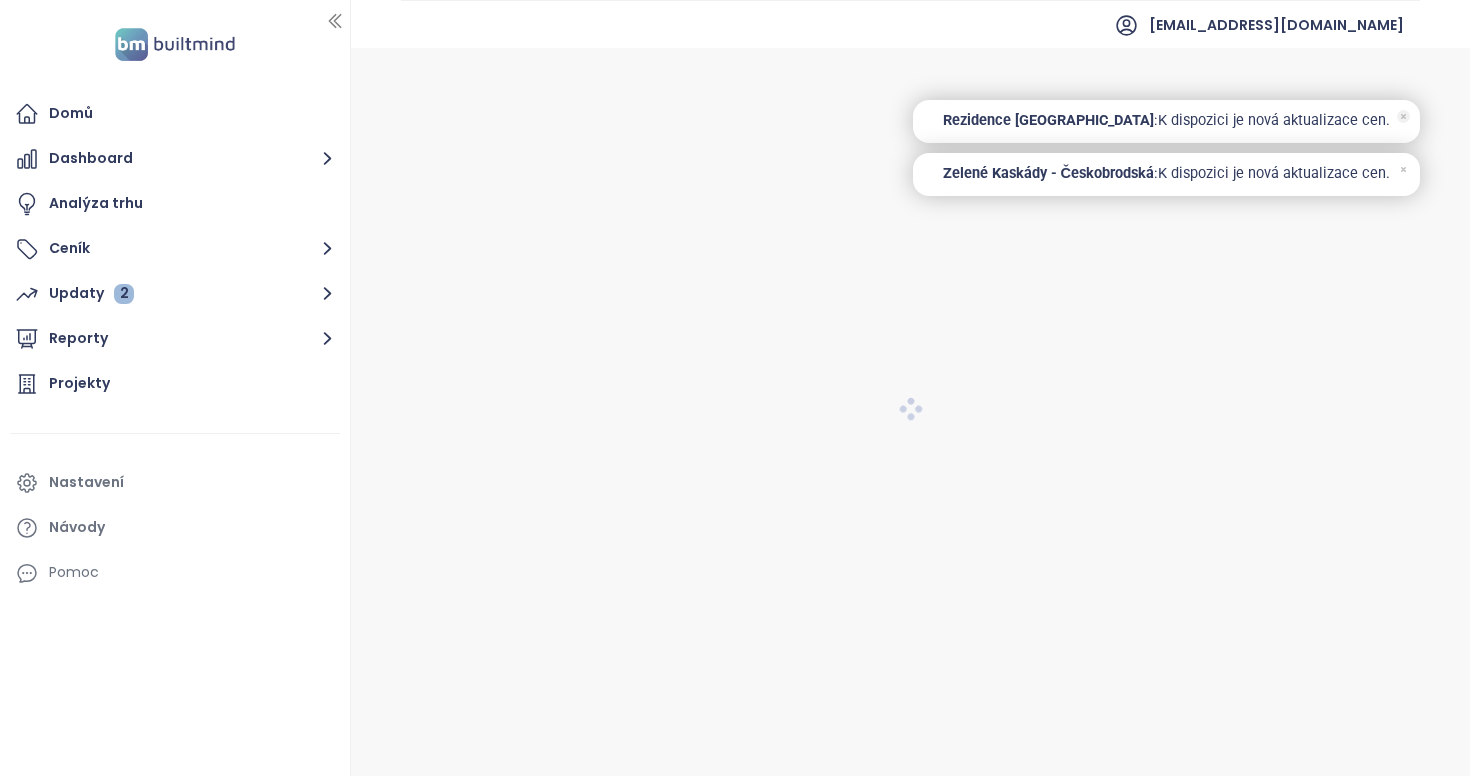 click 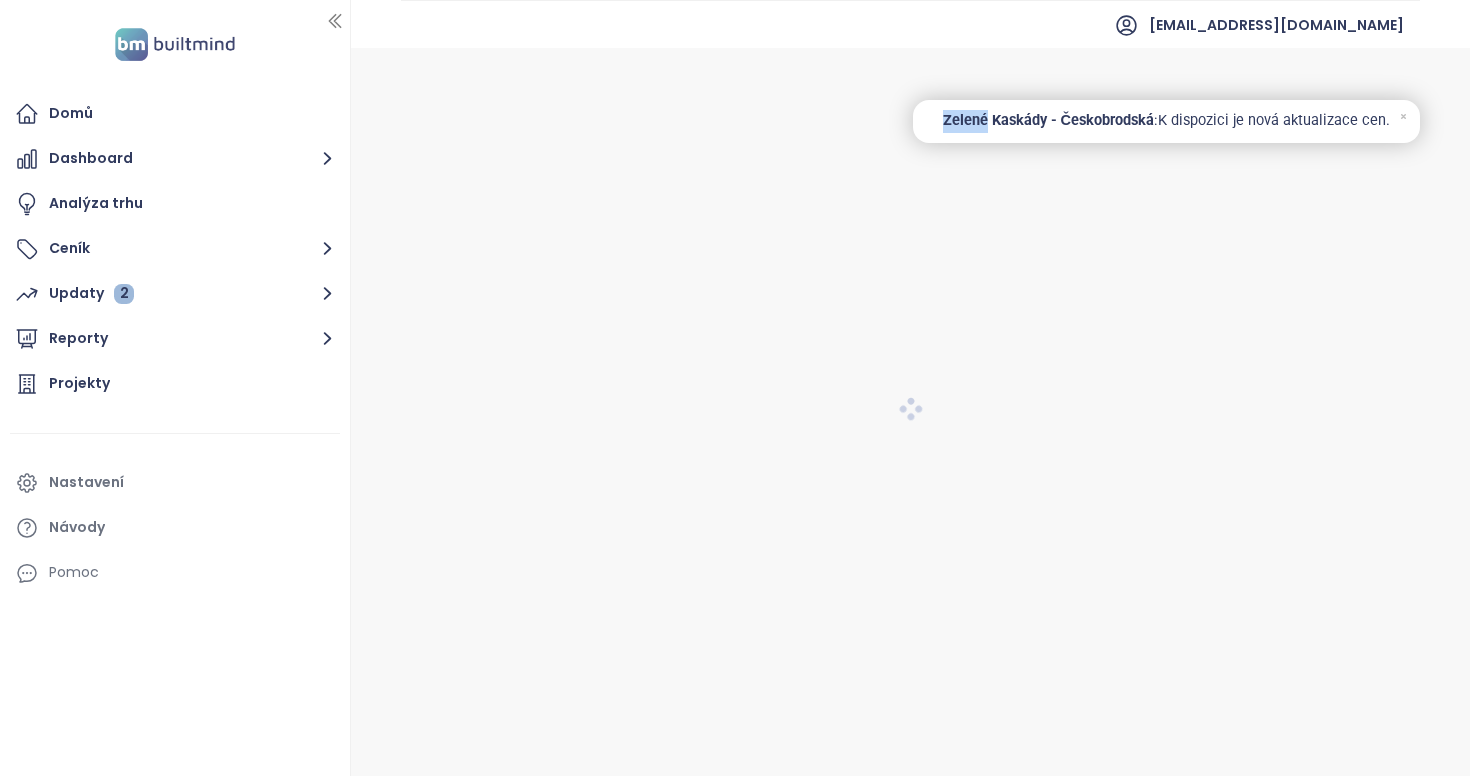 click 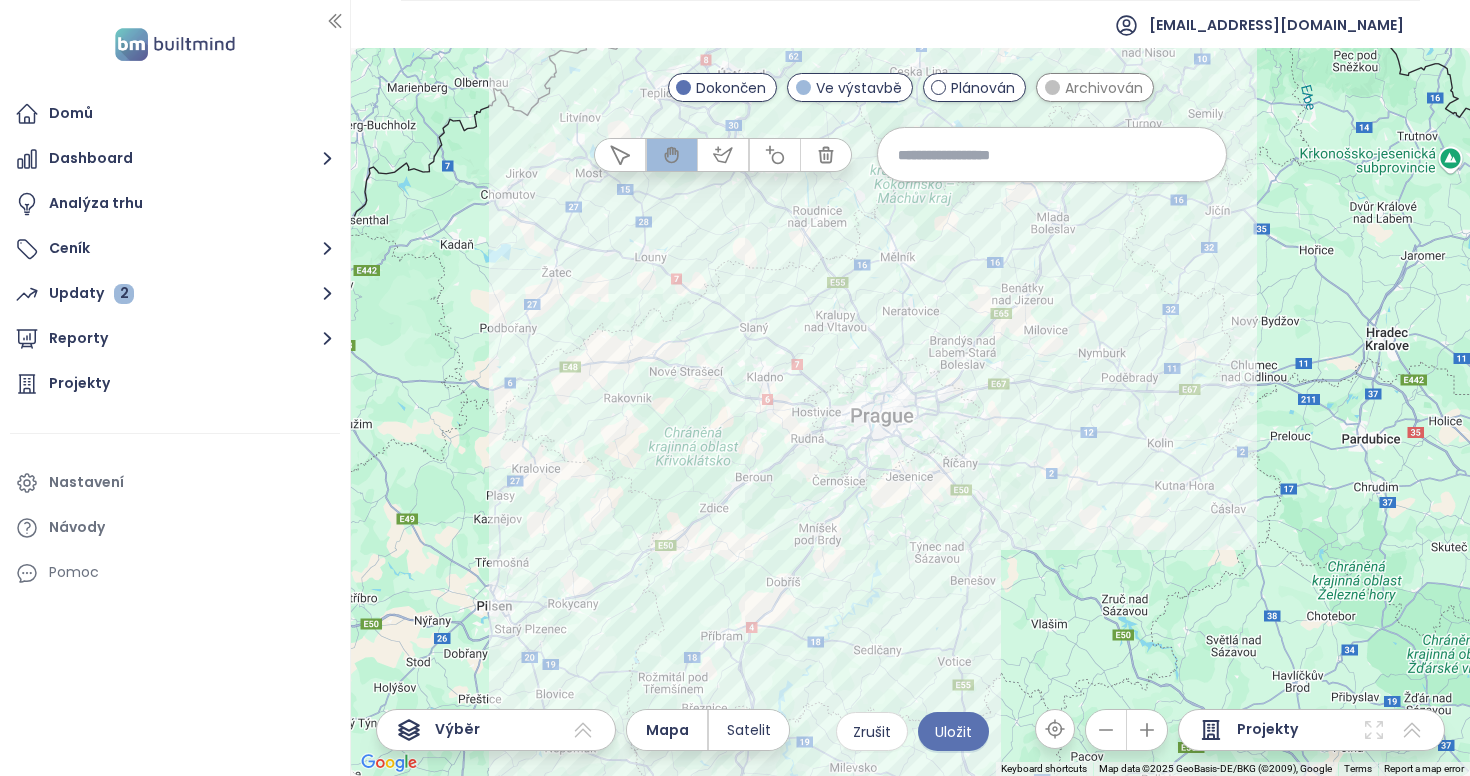 click 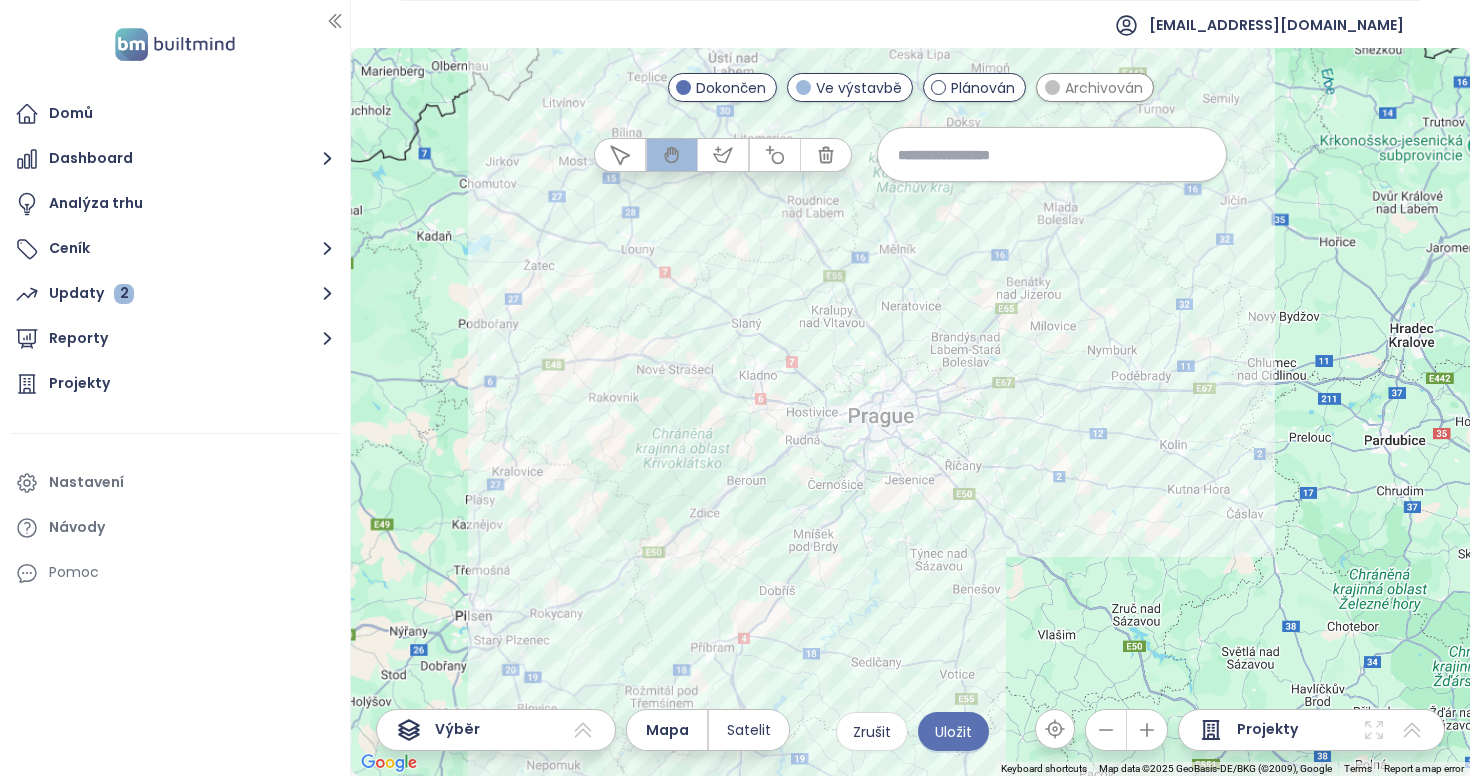 click 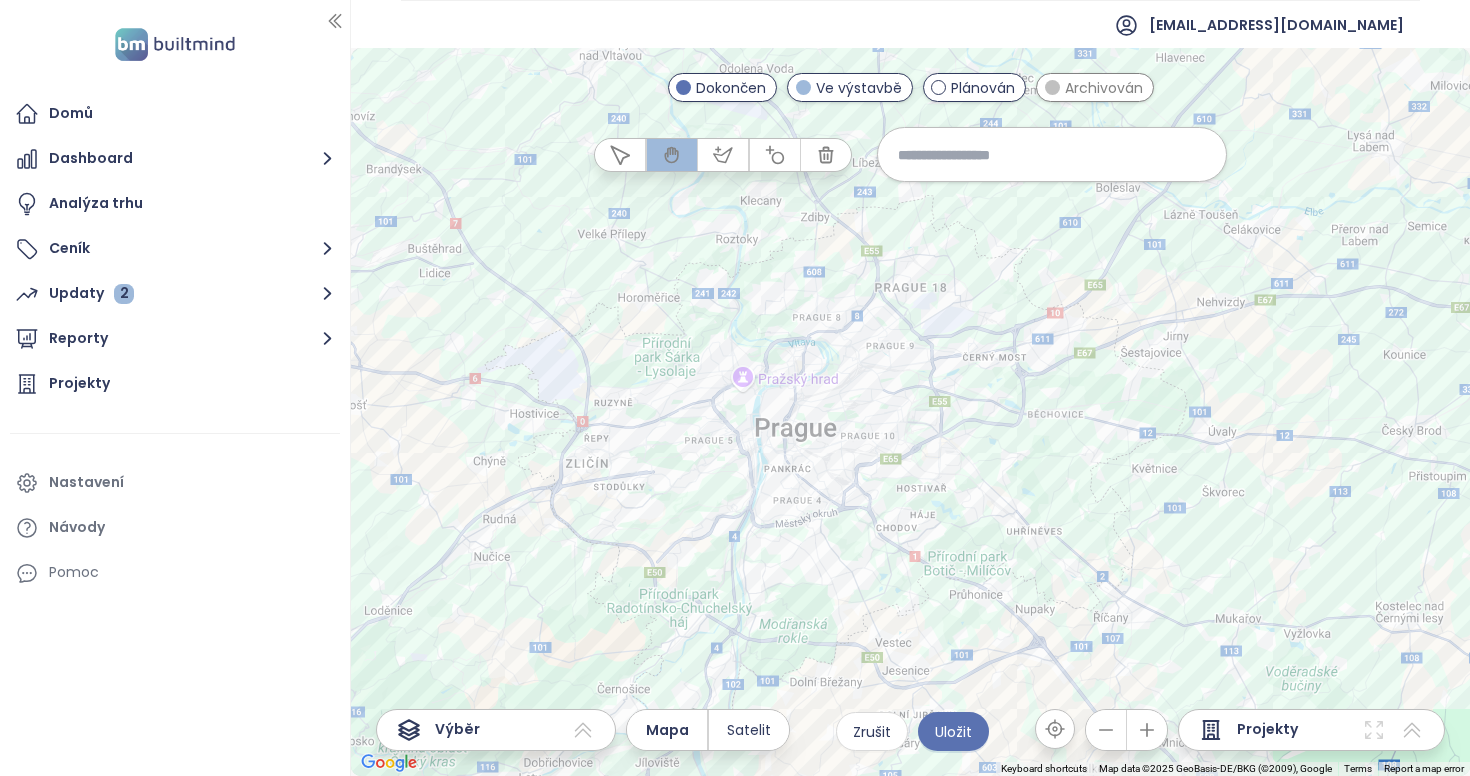 click 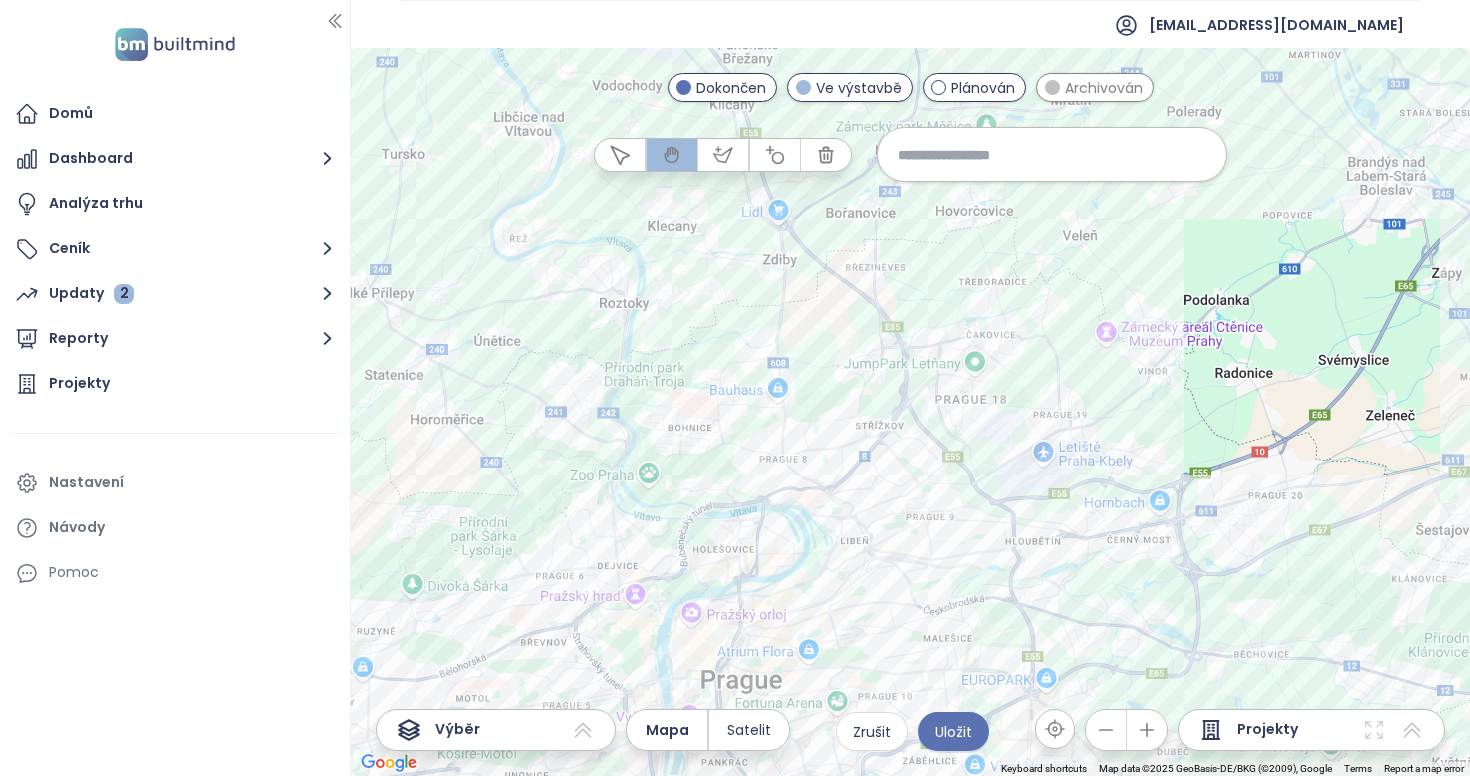 drag, startPoint x: 963, startPoint y: 364, endPoint x: 1024, endPoint y: 604, distance: 247.63077 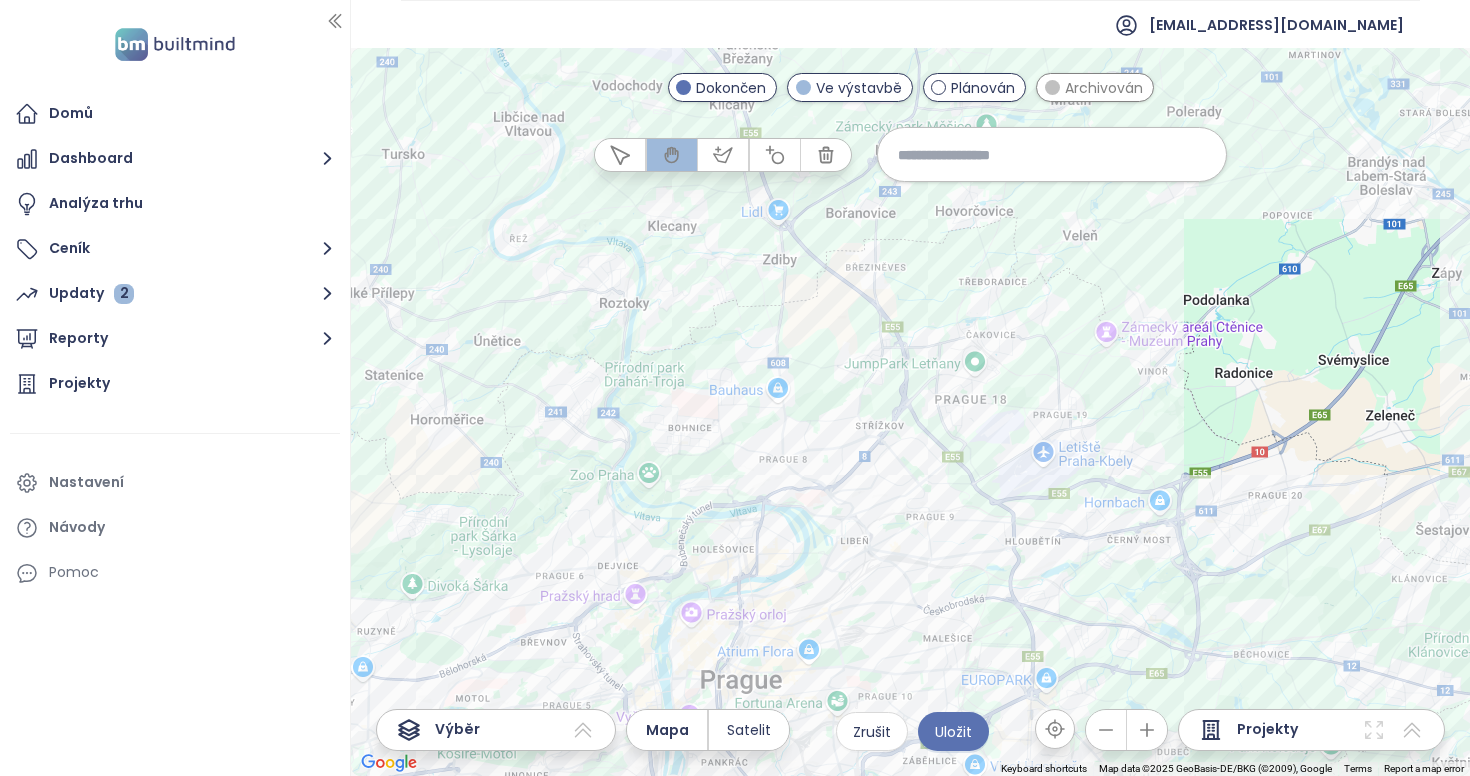 click 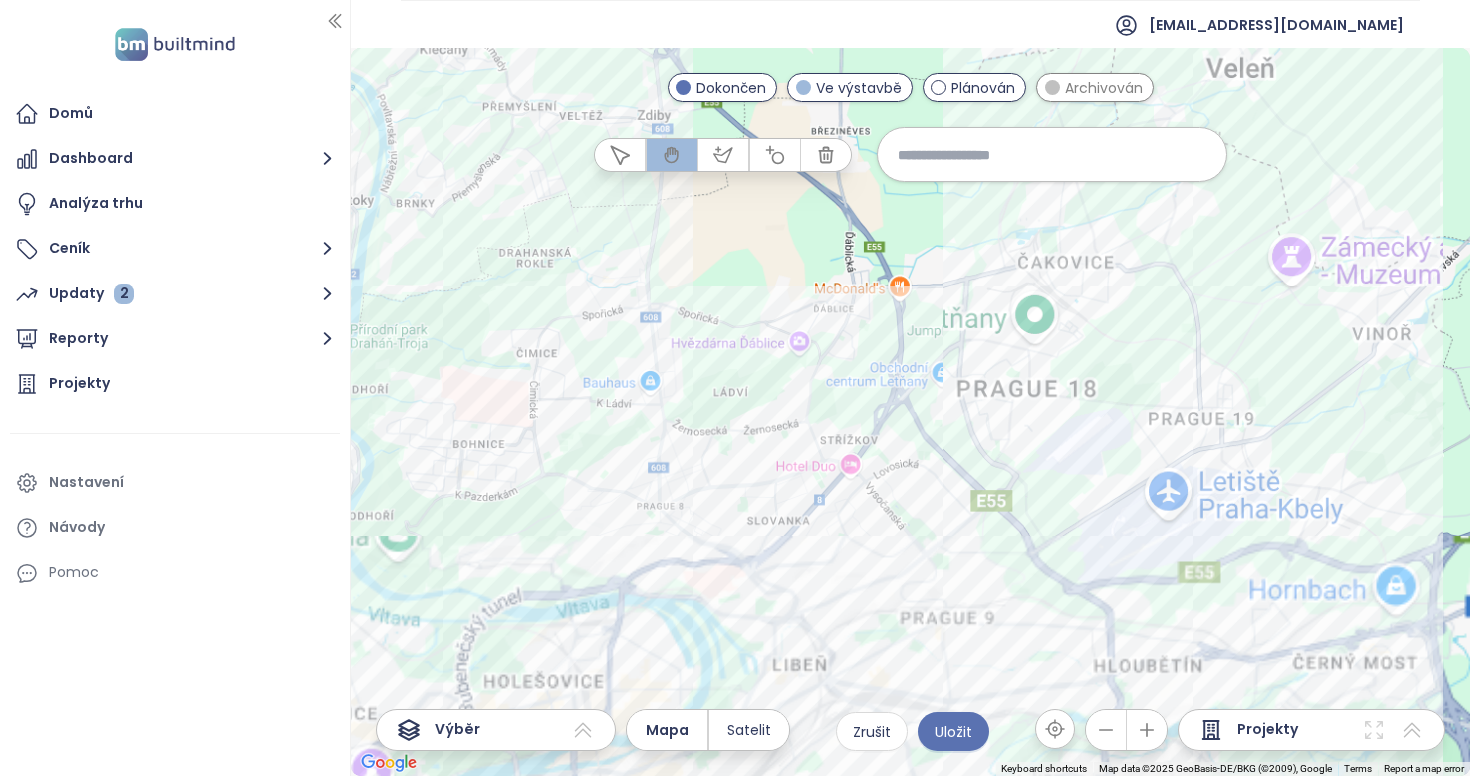 click 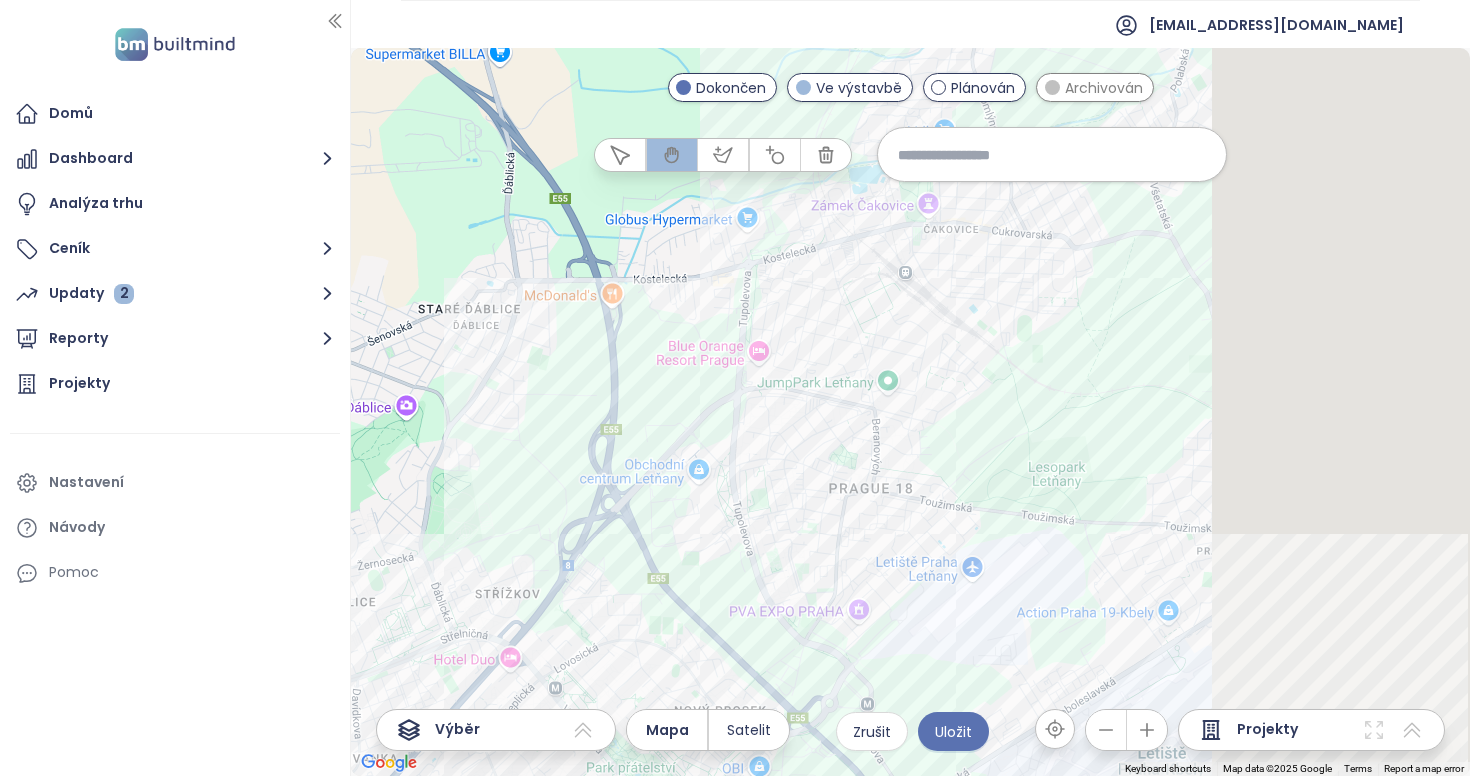 drag, startPoint x: 1210, startPoint y: 298, endPoint x: 761, endPoint y: 569, distance: 524.44446 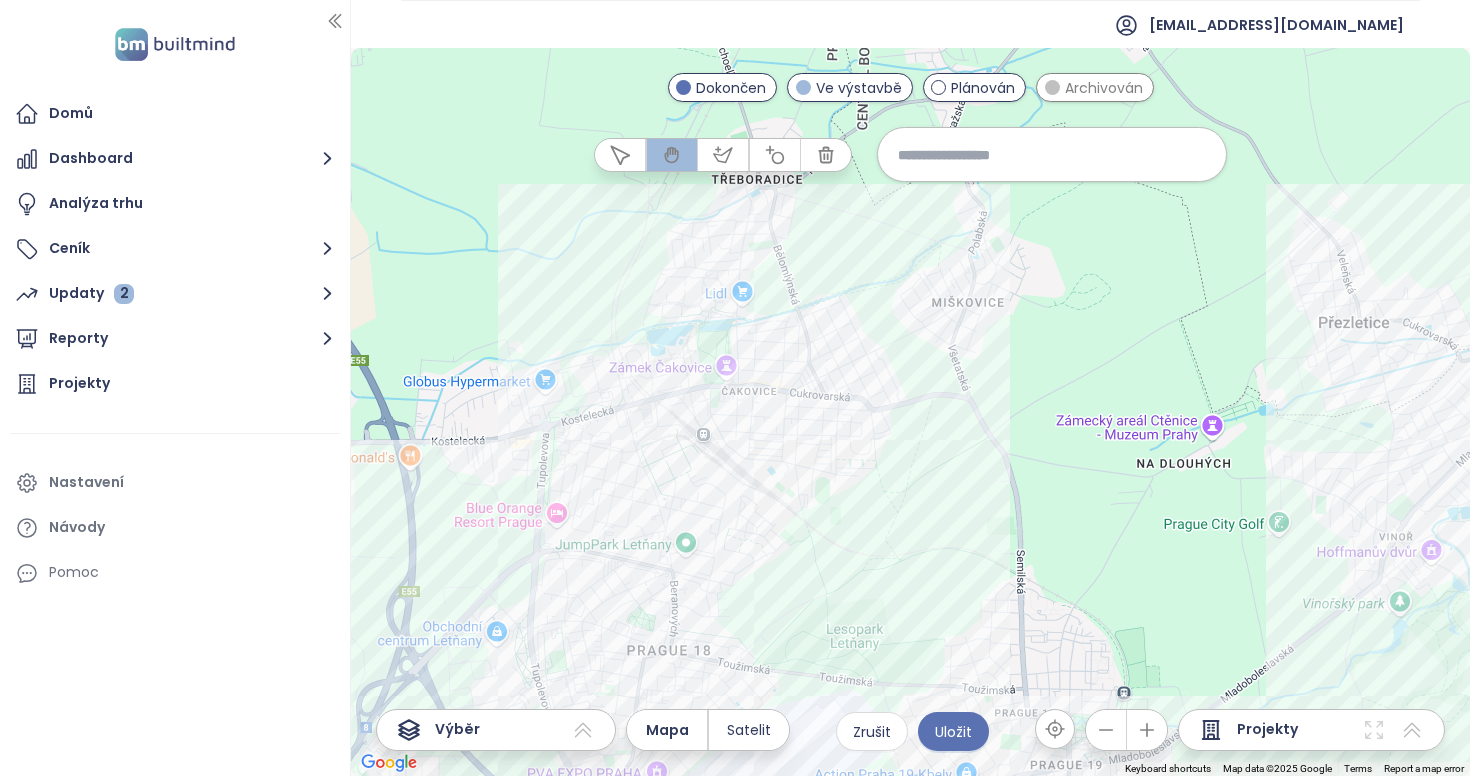 drag, startPoint x: 848, startPoint y: 585, endPoint x: 856, endPoint y: 543, distance: 42.755116 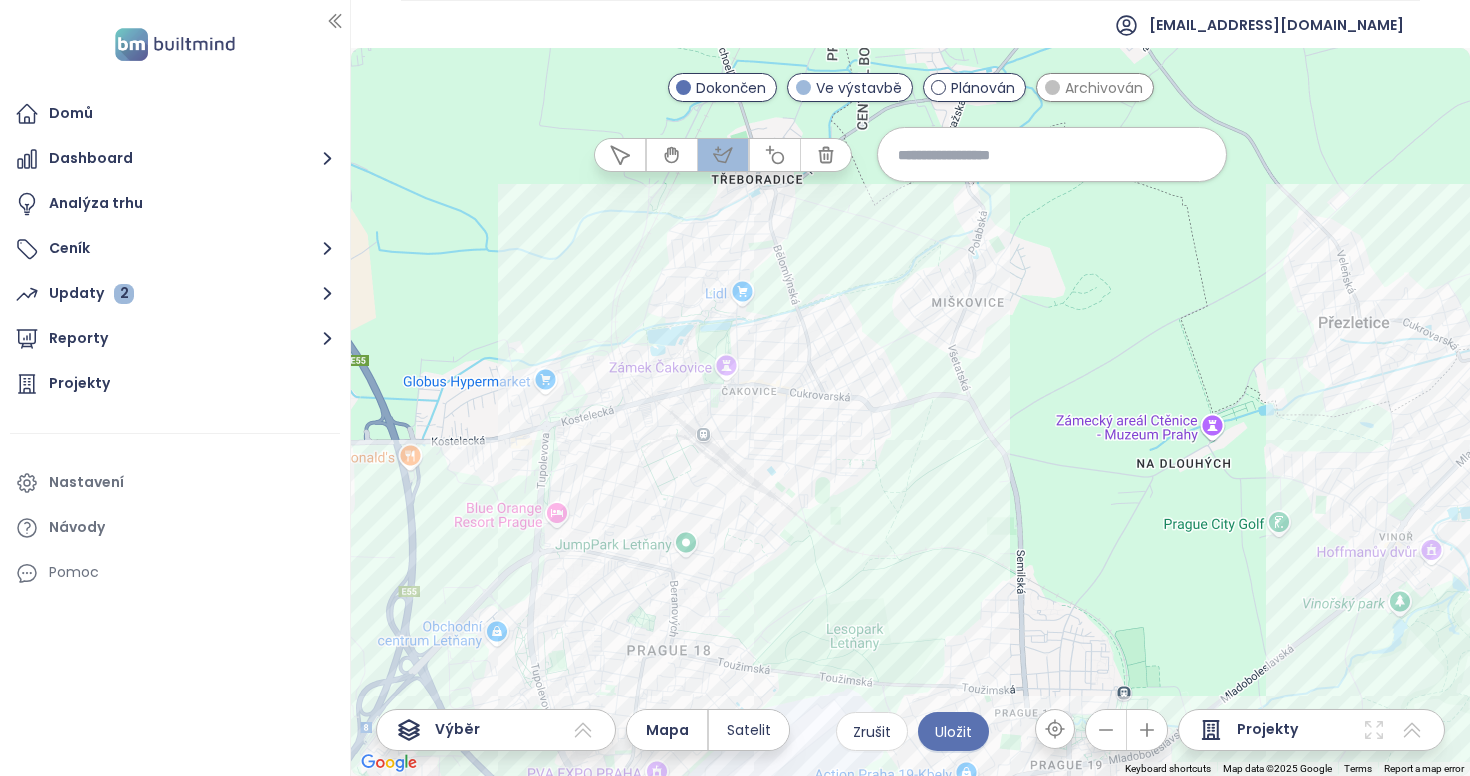 click at bounding box center [911, 412] 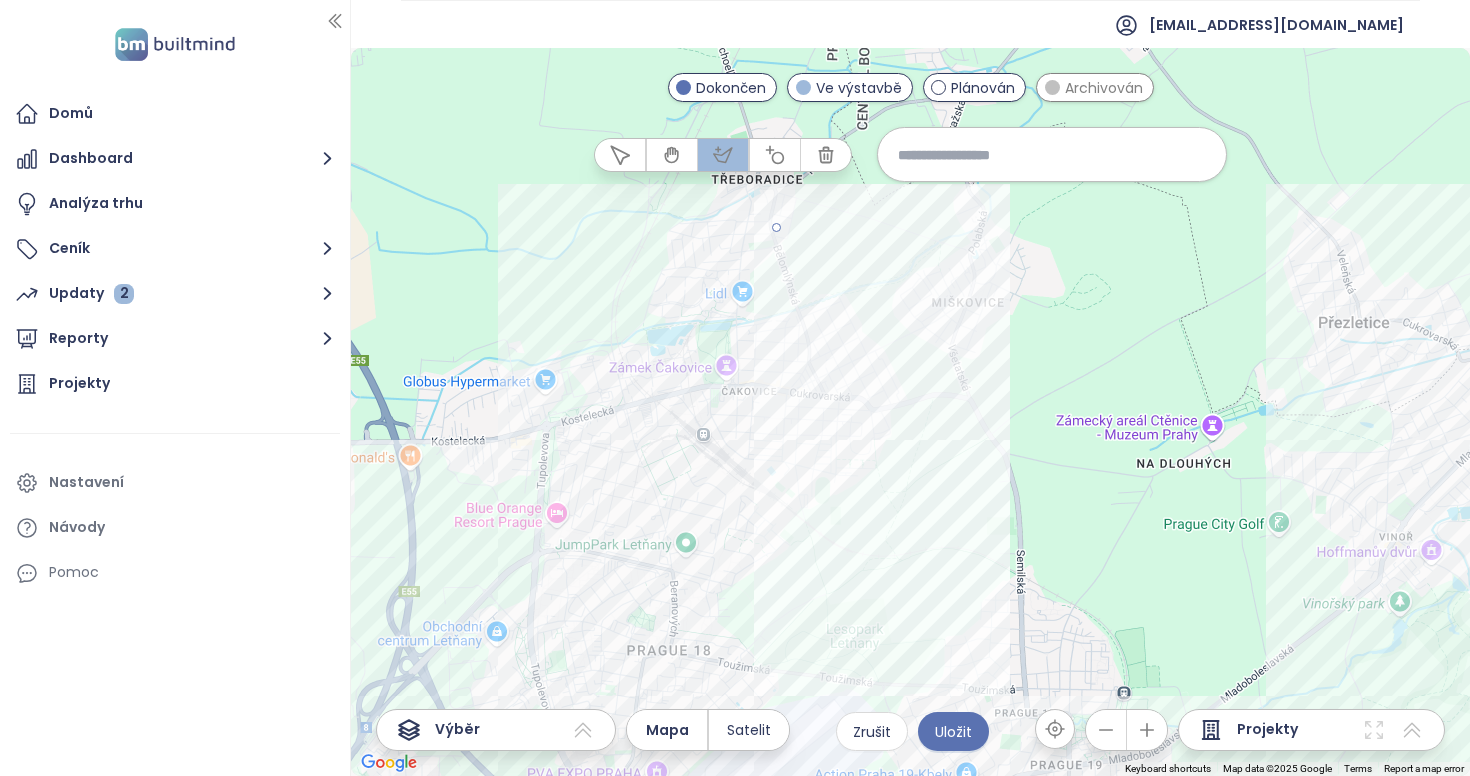 click at bounding box center [911, 412] 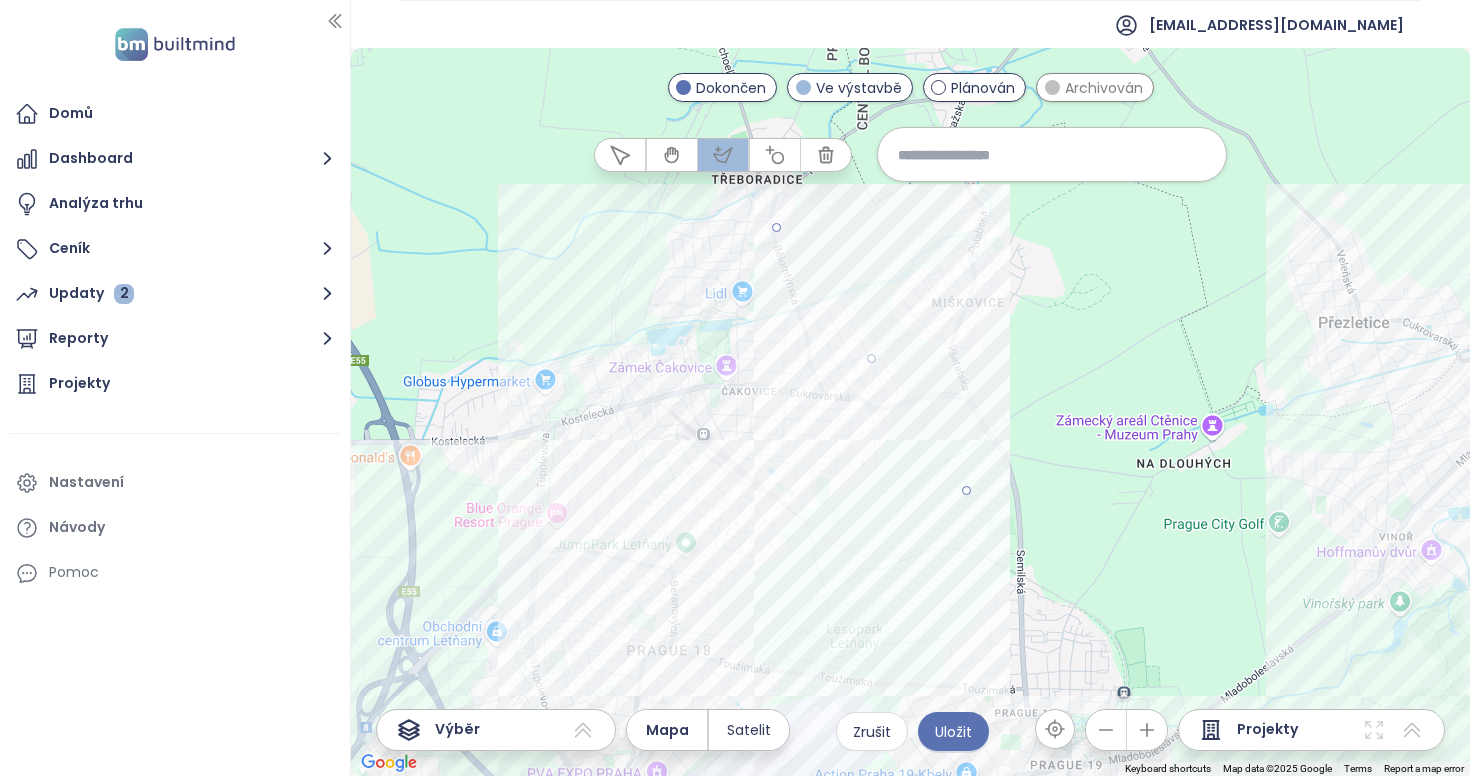 click at bounding box center [911, 412] 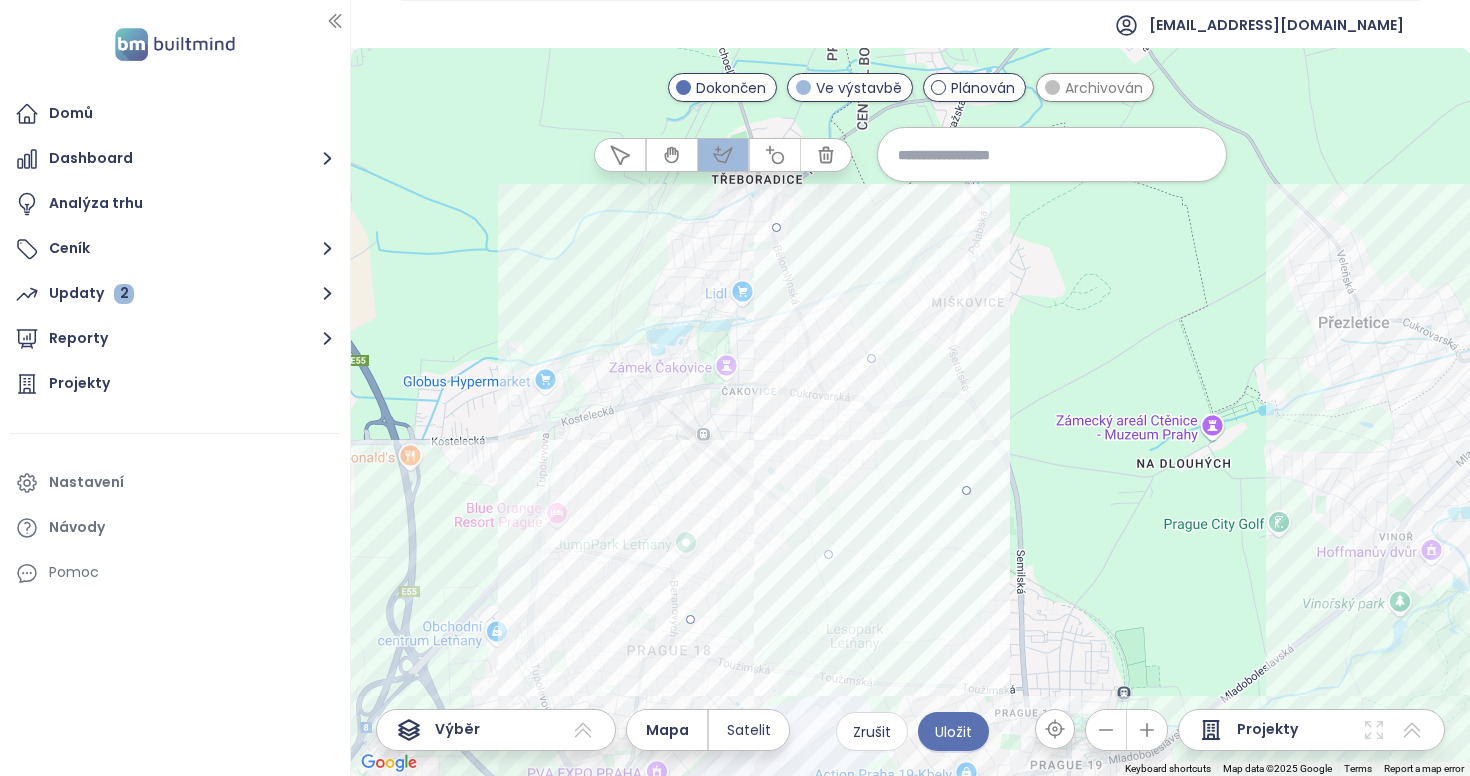 click at bounding box center [911, 412] 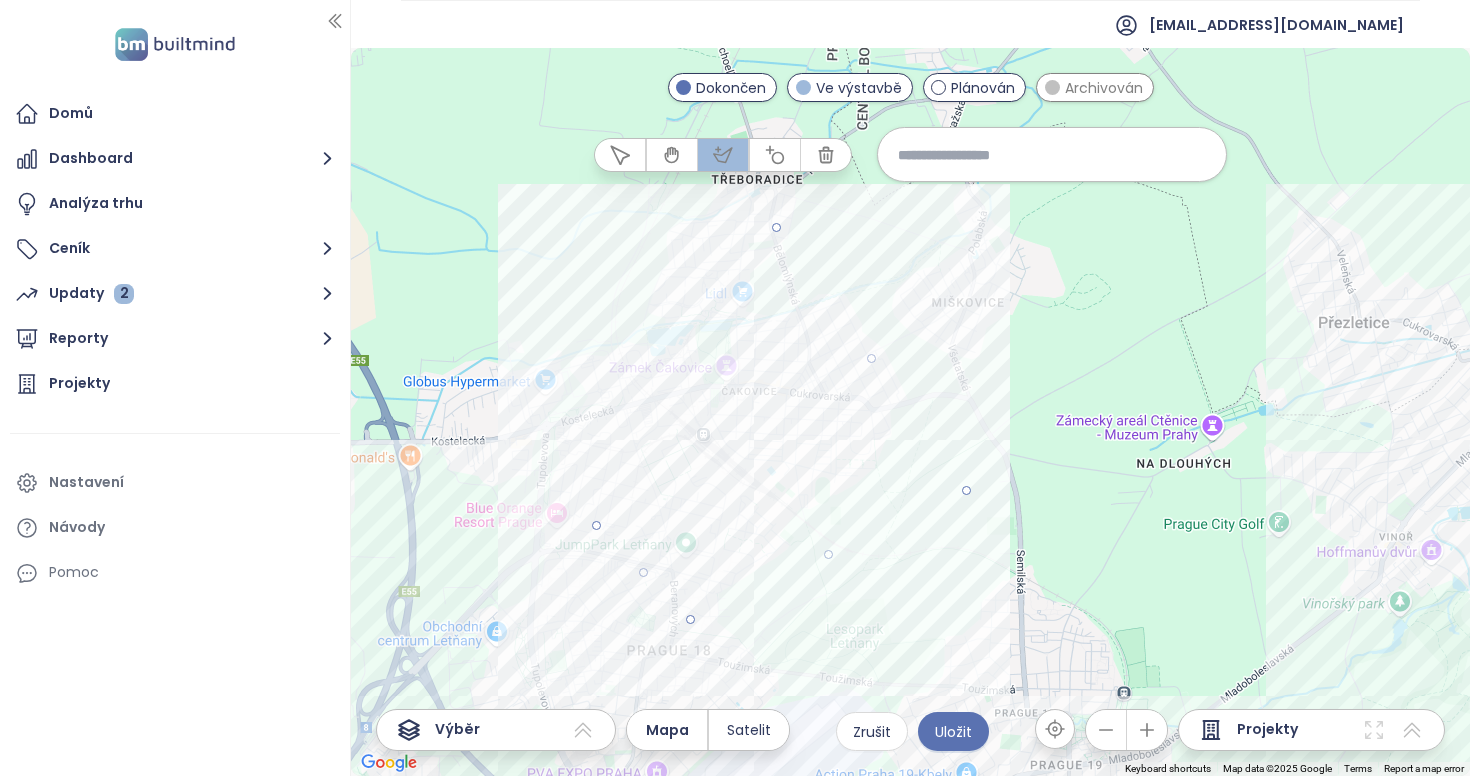 click at bounding box center [911, 412] 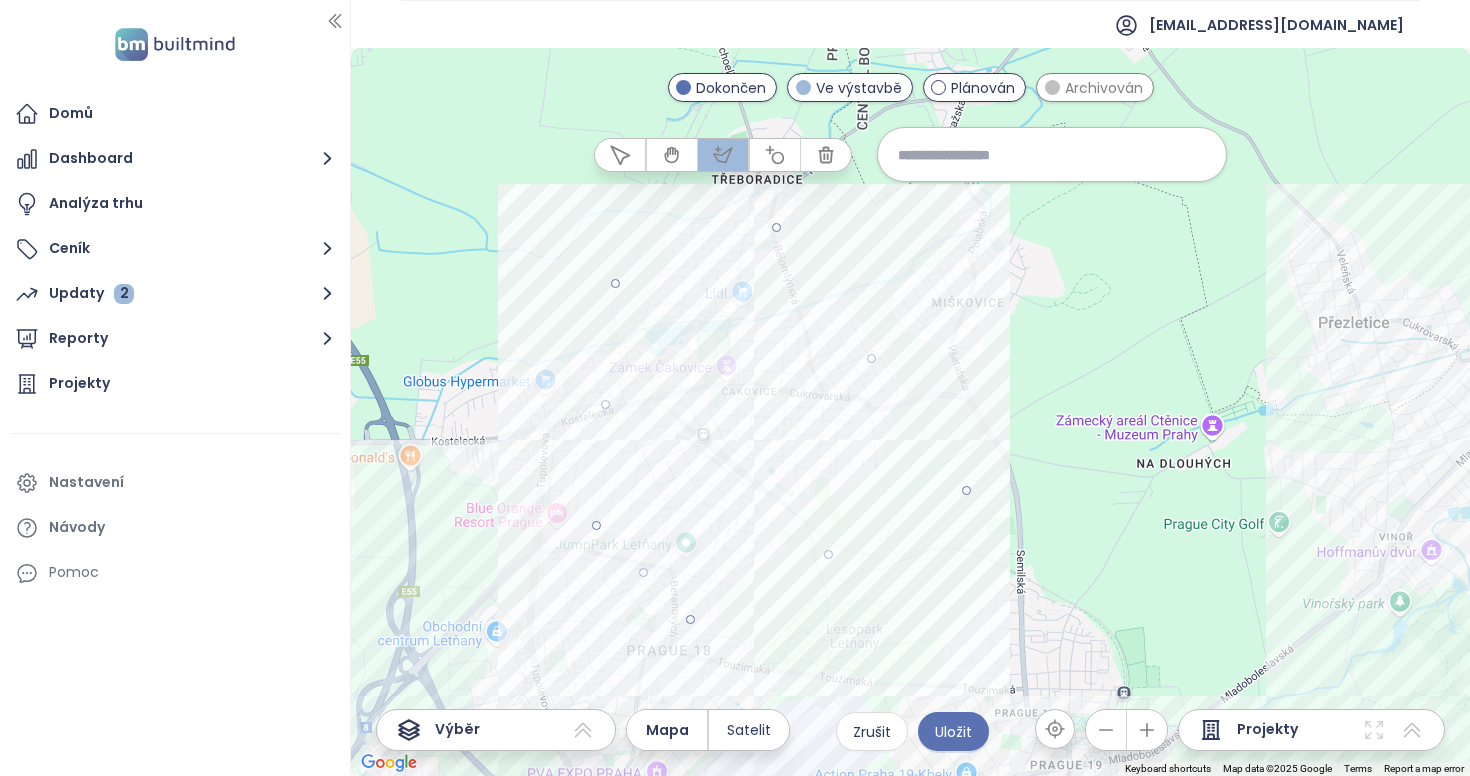 click at bounding box center (911, 412) 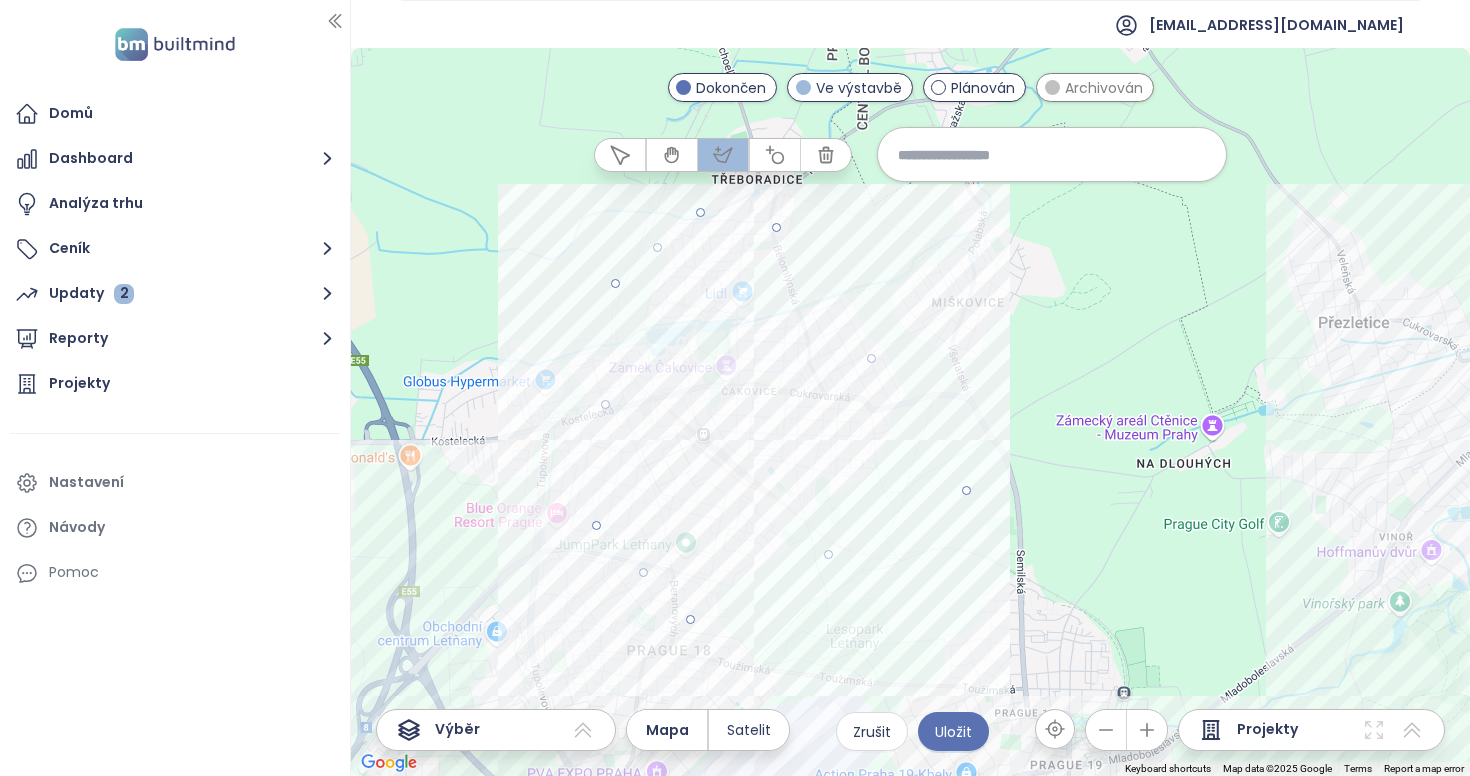 click at bounding box center [911, 412] 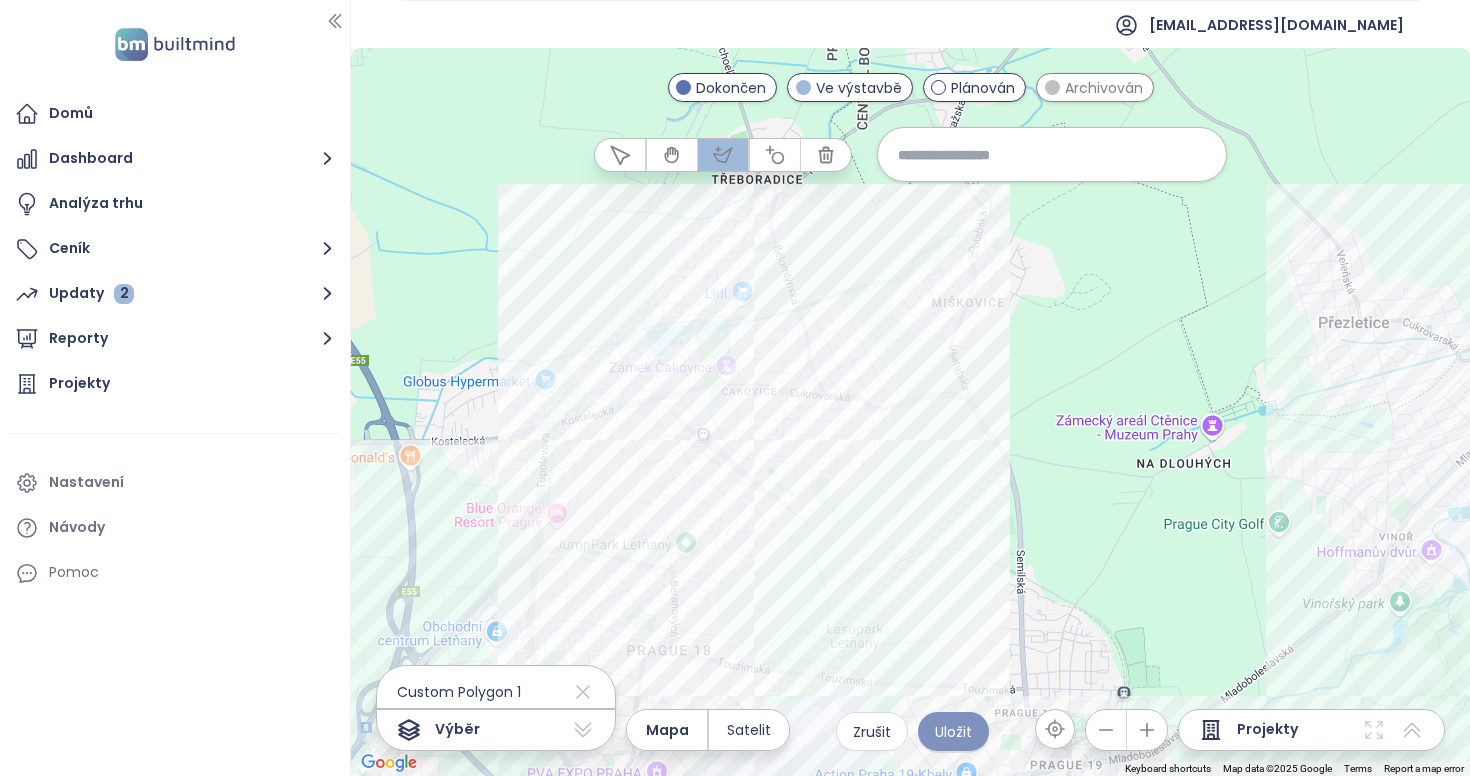 click on "Uložit" at bounding box center (953, 732) 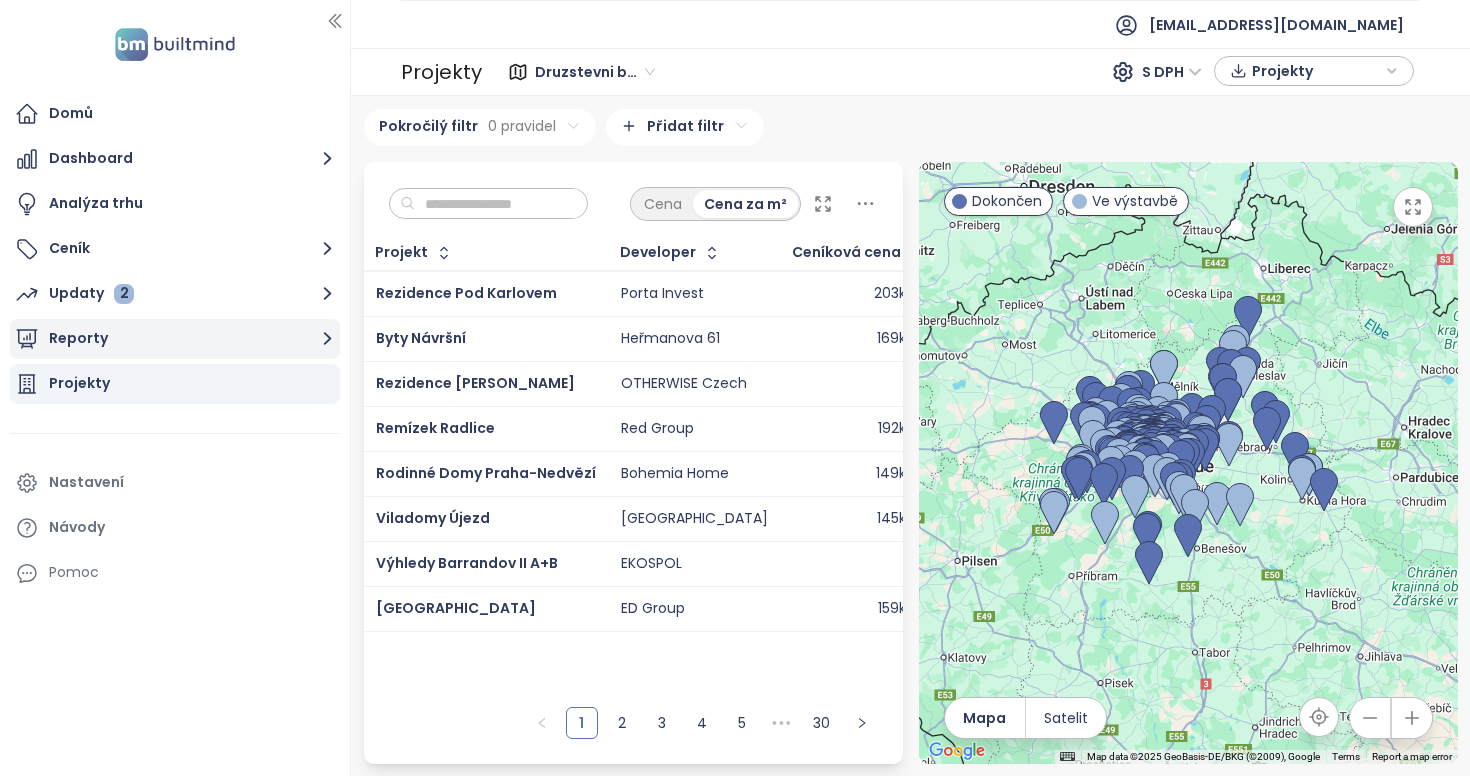 click on "Reporty" at bounding box center (175, 339) 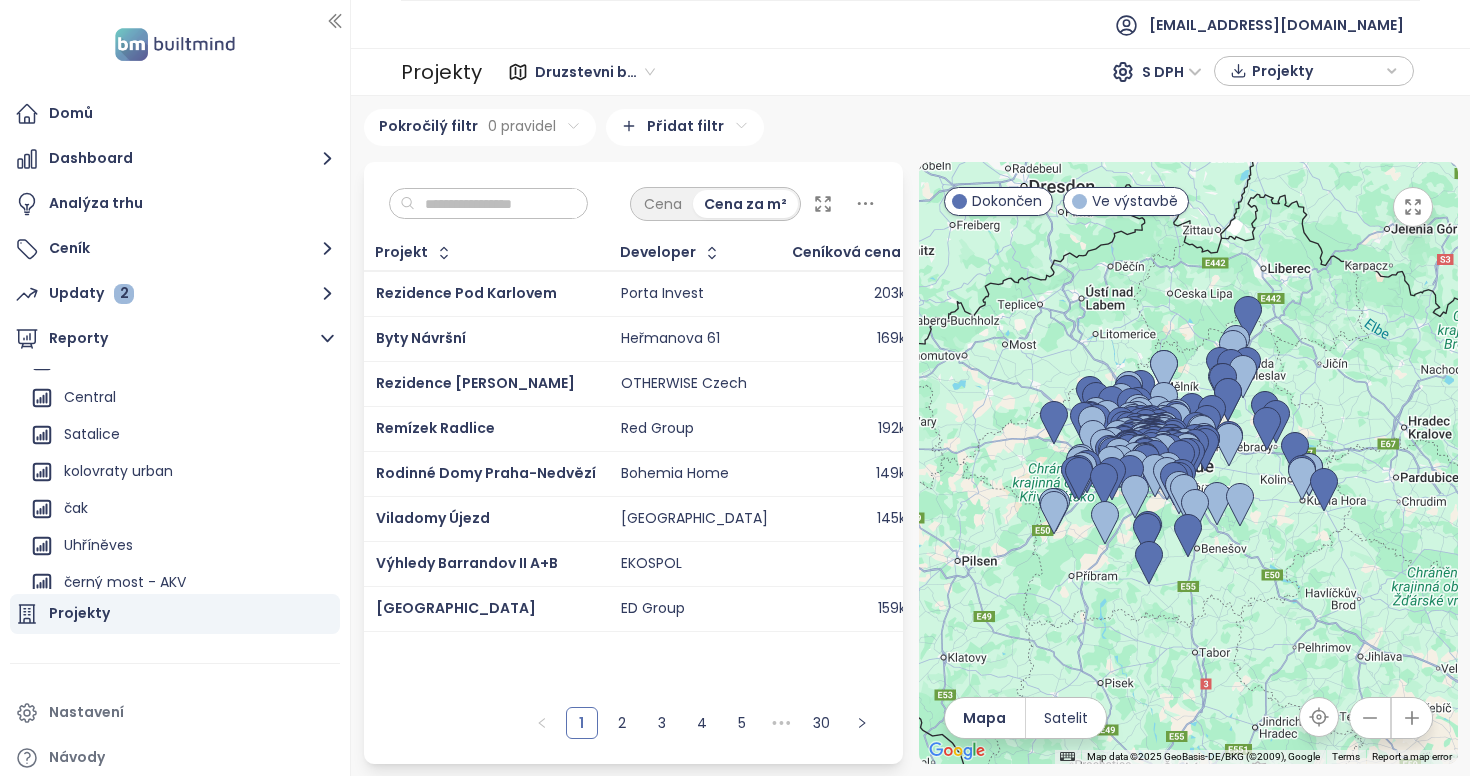 scroll, scrollTop: 871, scrollLeft: 0, axis: vertical 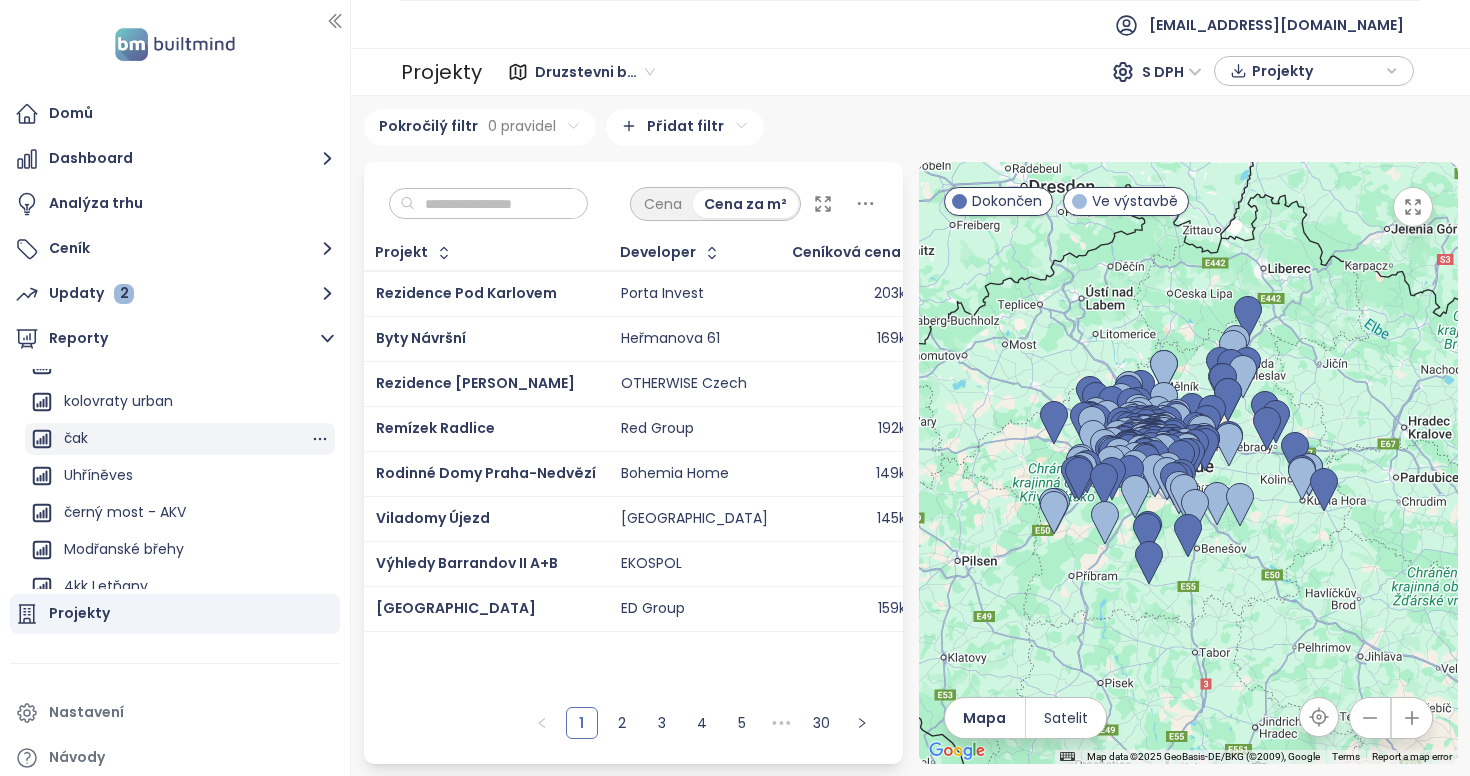 click on "čak" at bounding box center (180, 439) 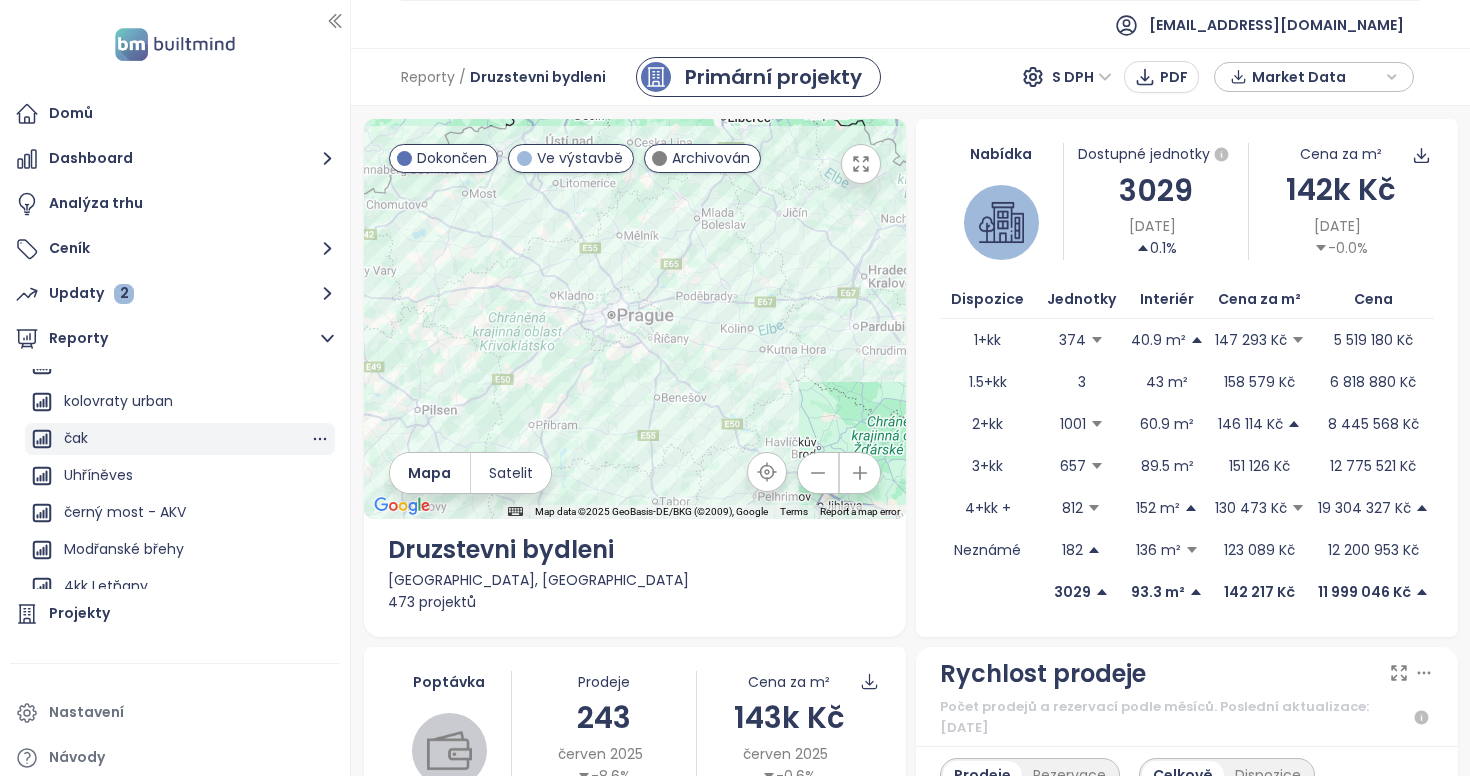 click on "čak" at bounding box center (180, 439) 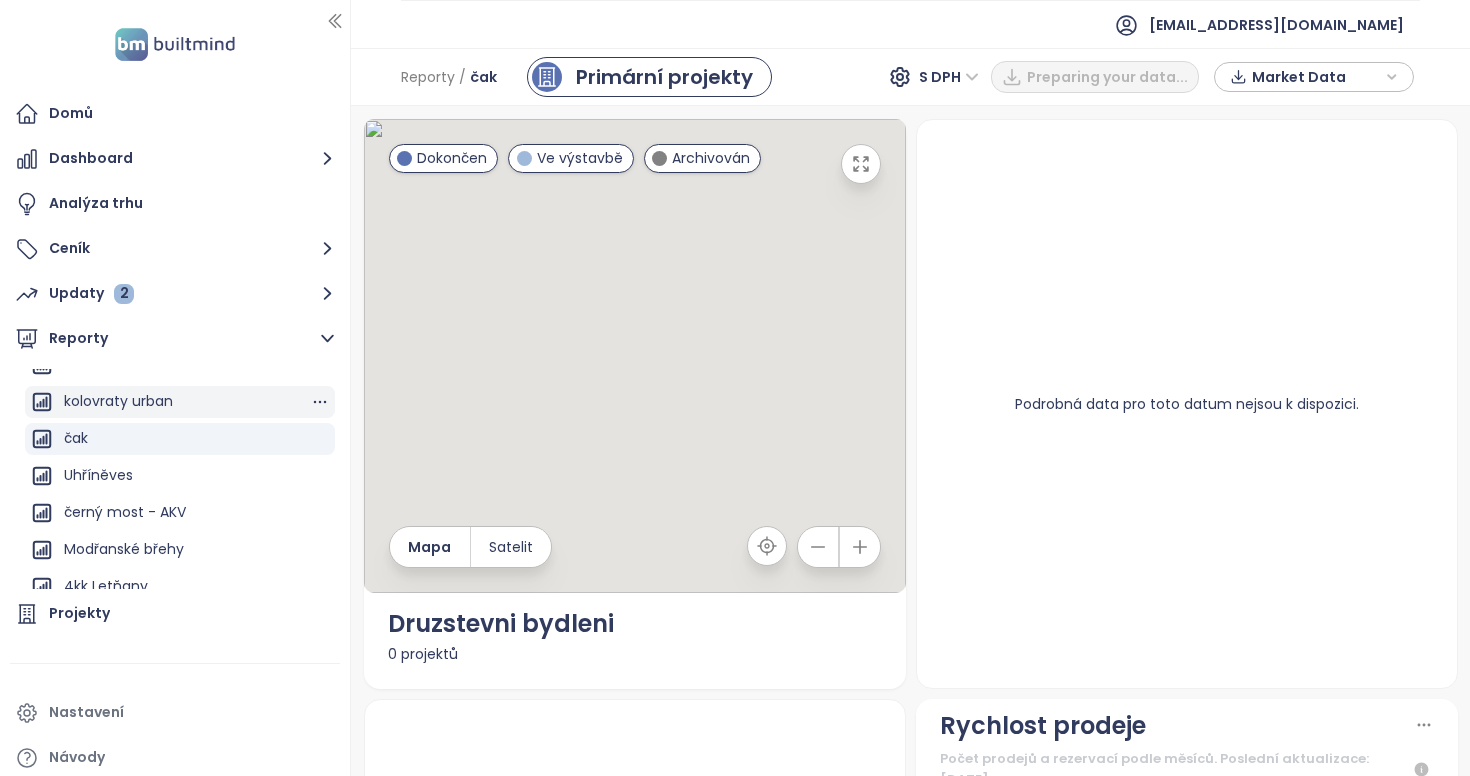 click on "kolovraty urban" at bounding box center (118, 401) 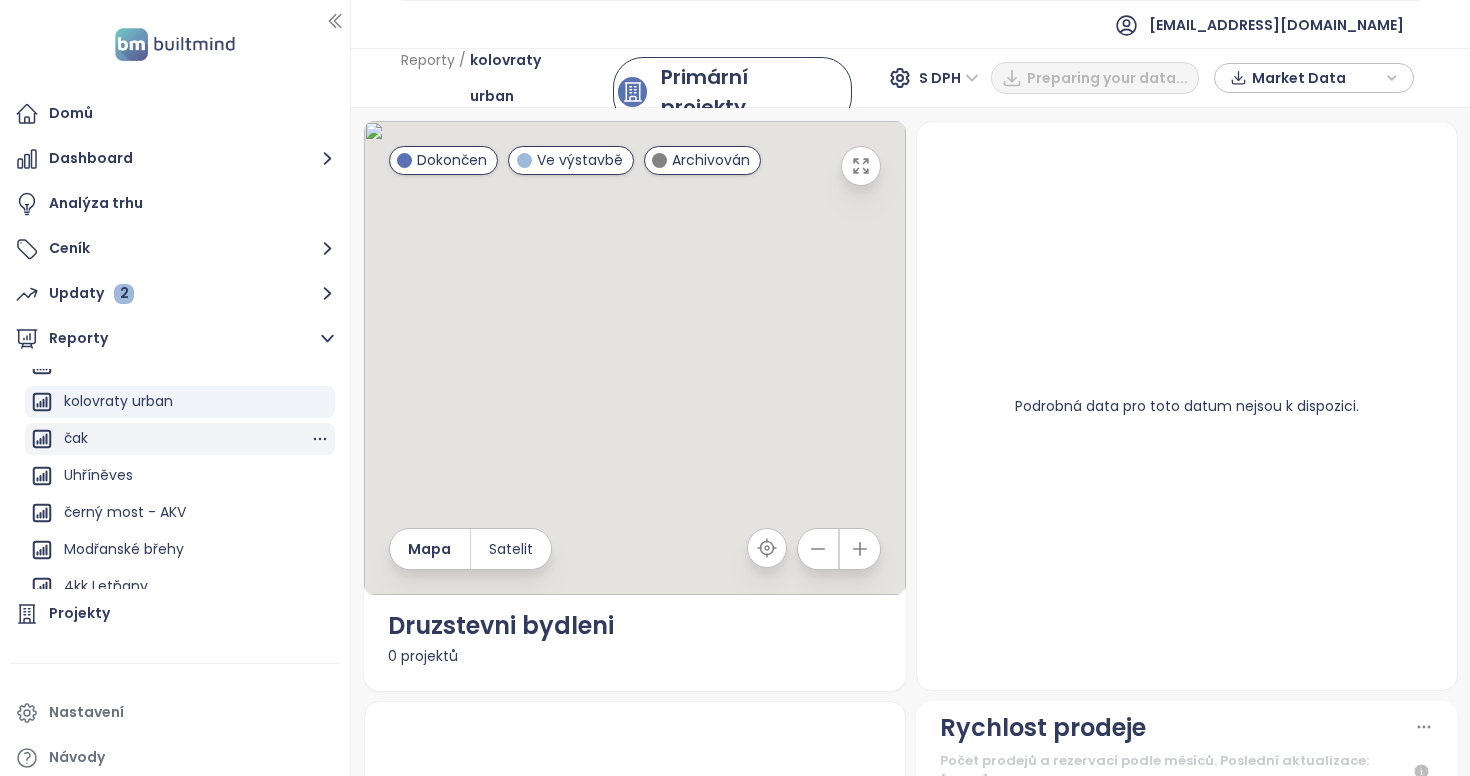 click on "čak" at bounding box center [76, 438] 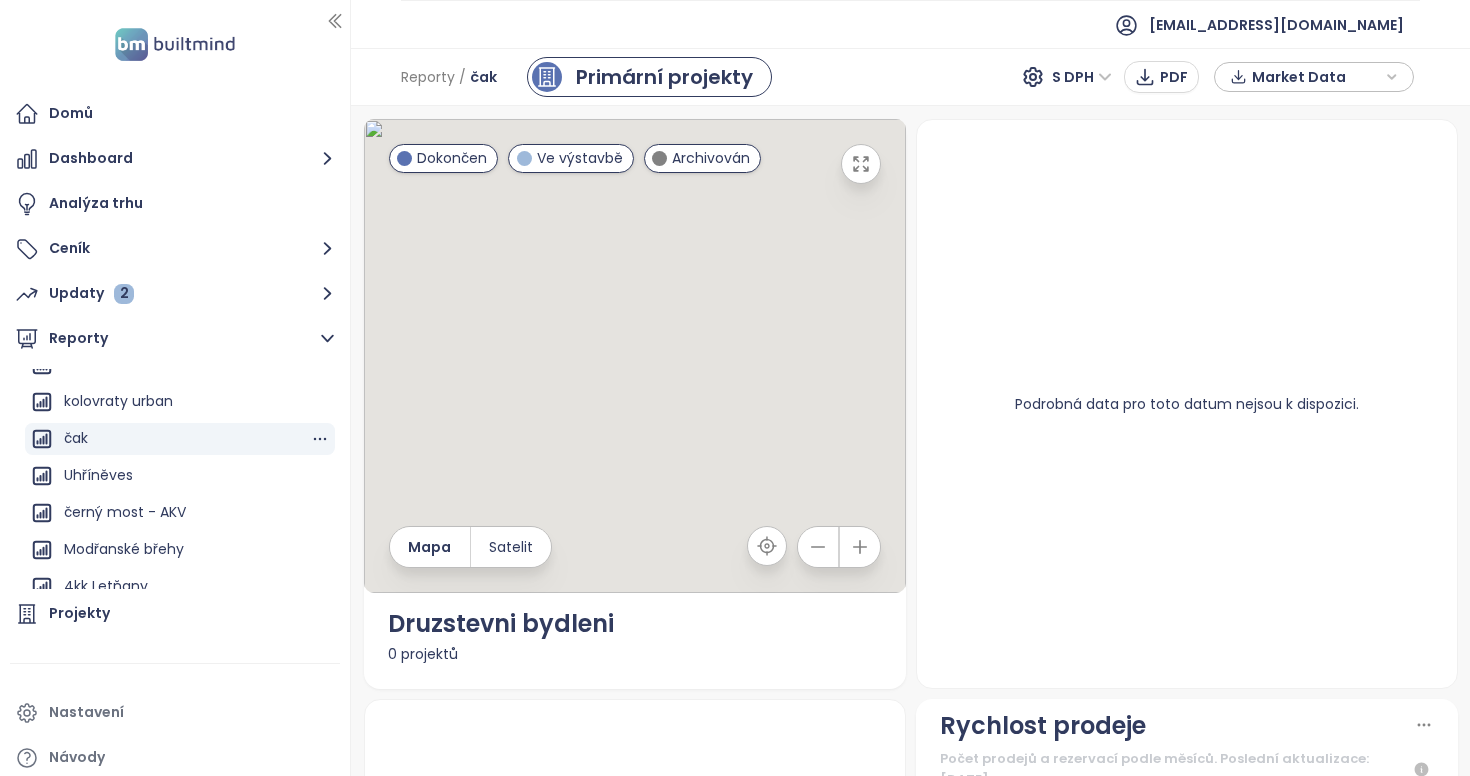 click on "čak" at bounding box center (180, 439) 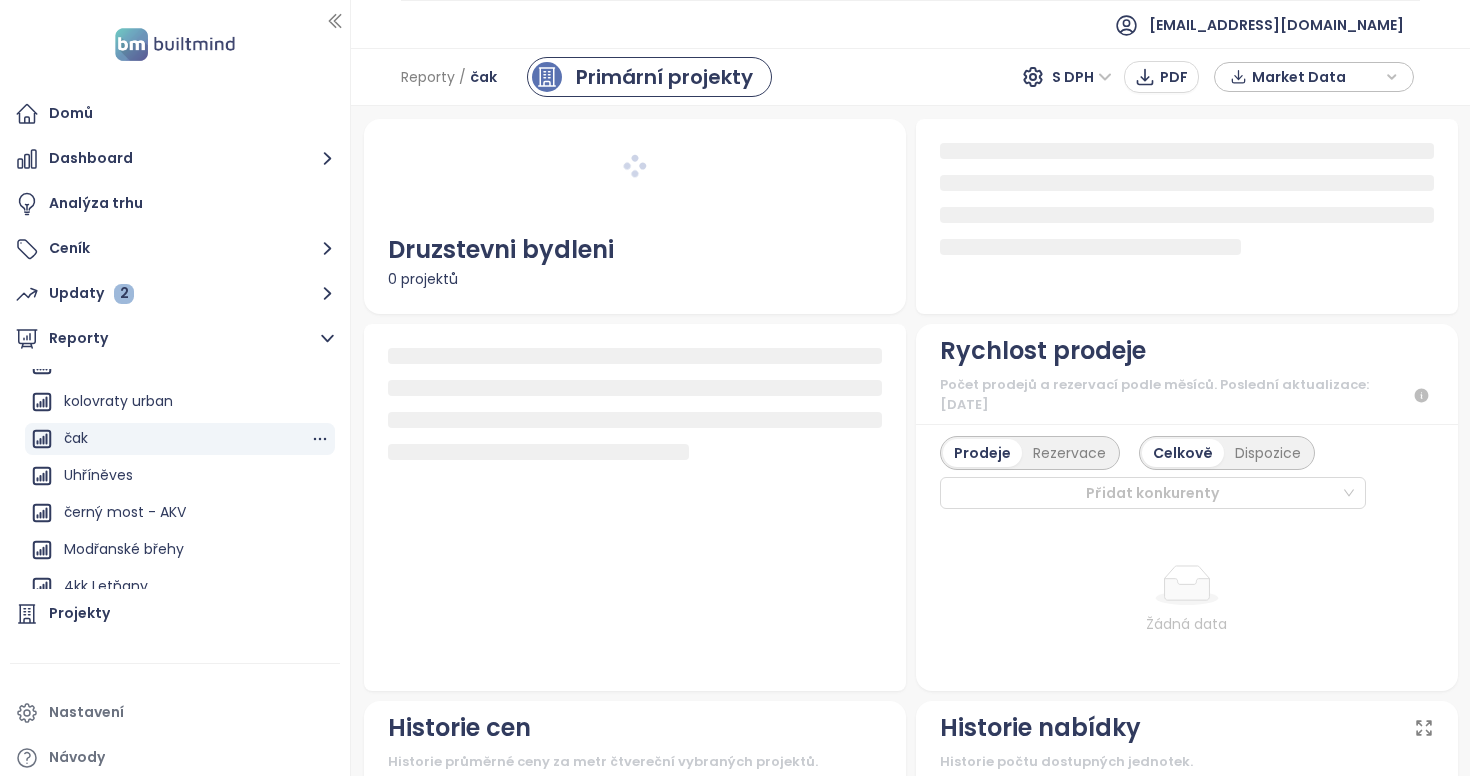 click on "čak" at bounding box center [76, 438] 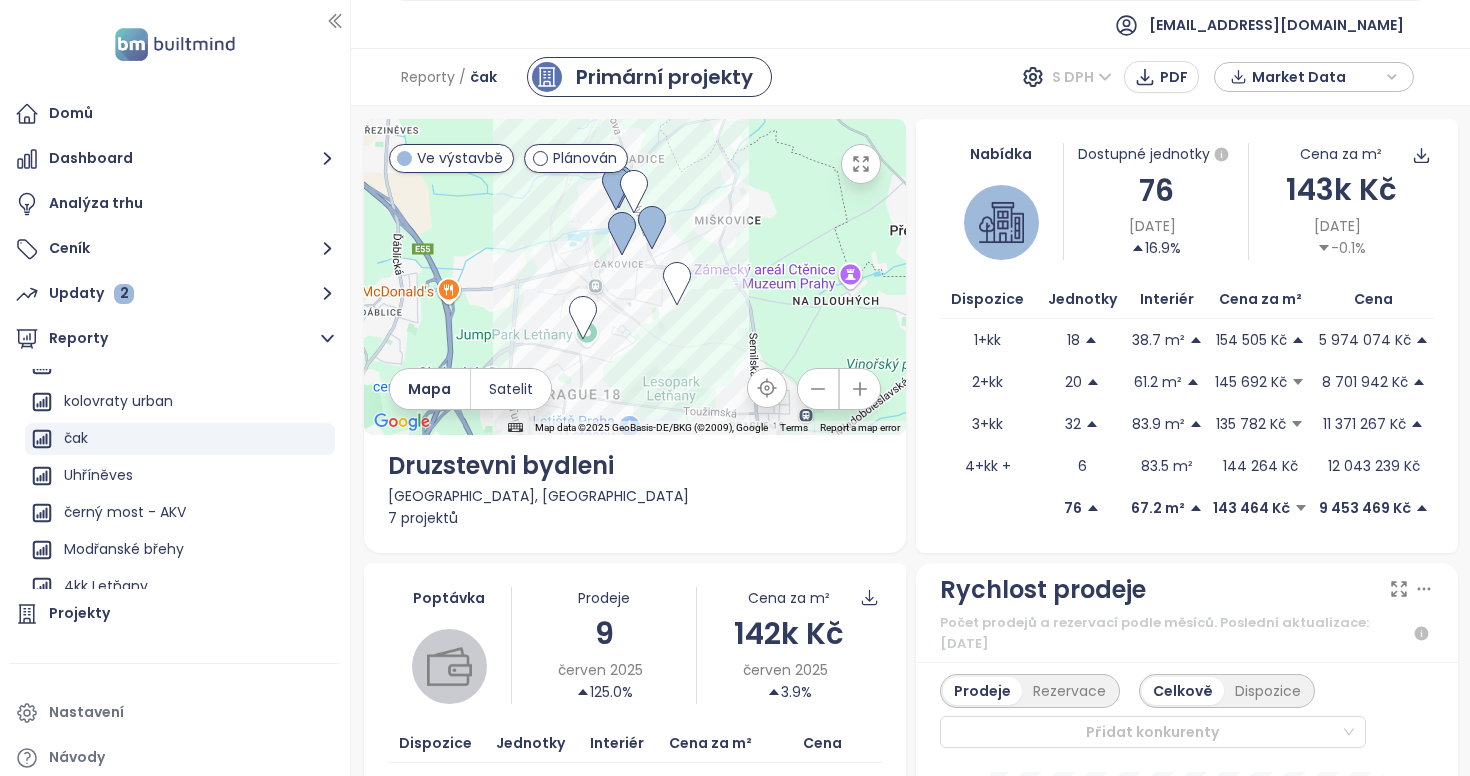 click on "S DPH" at bounding box center (1082, 77) 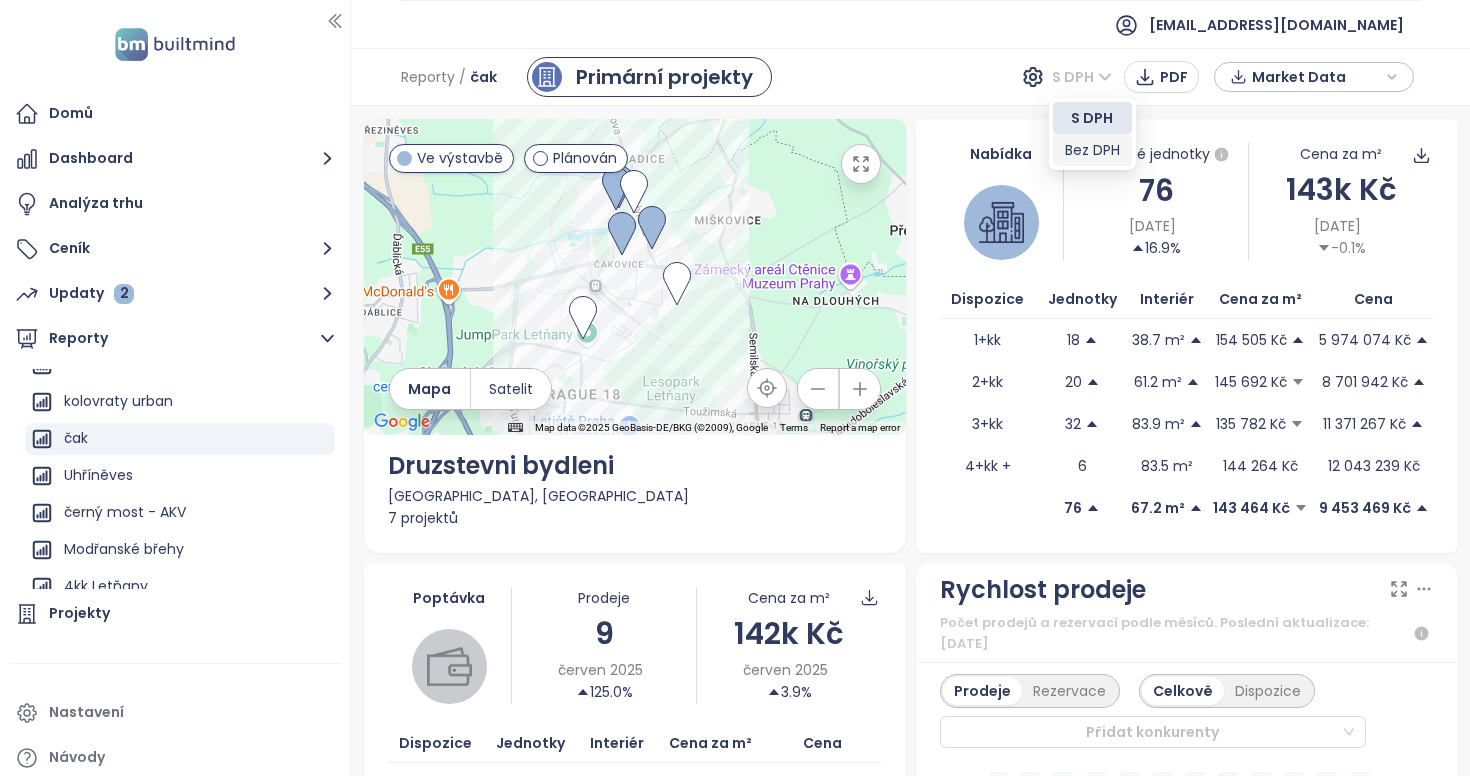 click on "Bez DPH" at bounding box center (1092, 150) 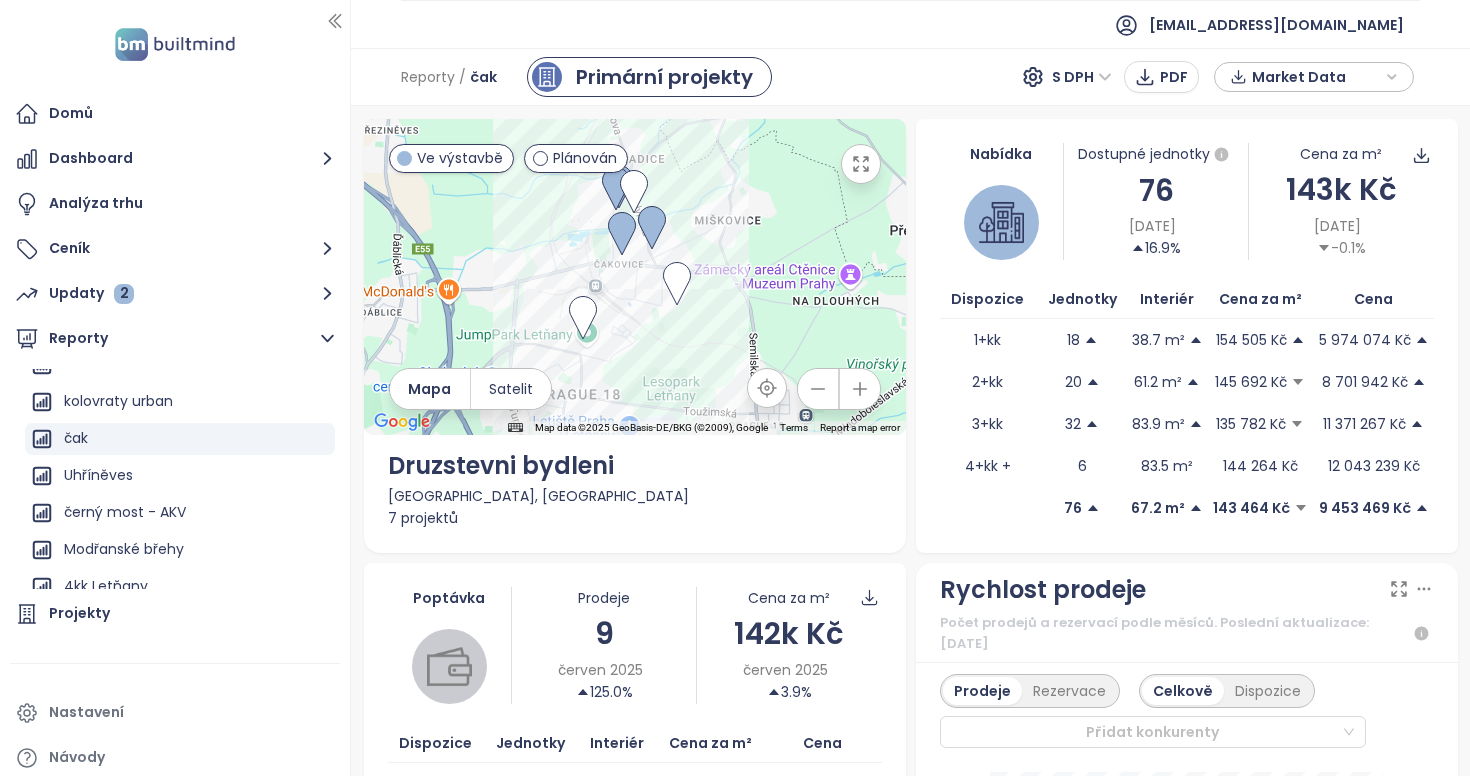 click on "S DPH" at bounding box center (1082, 77) 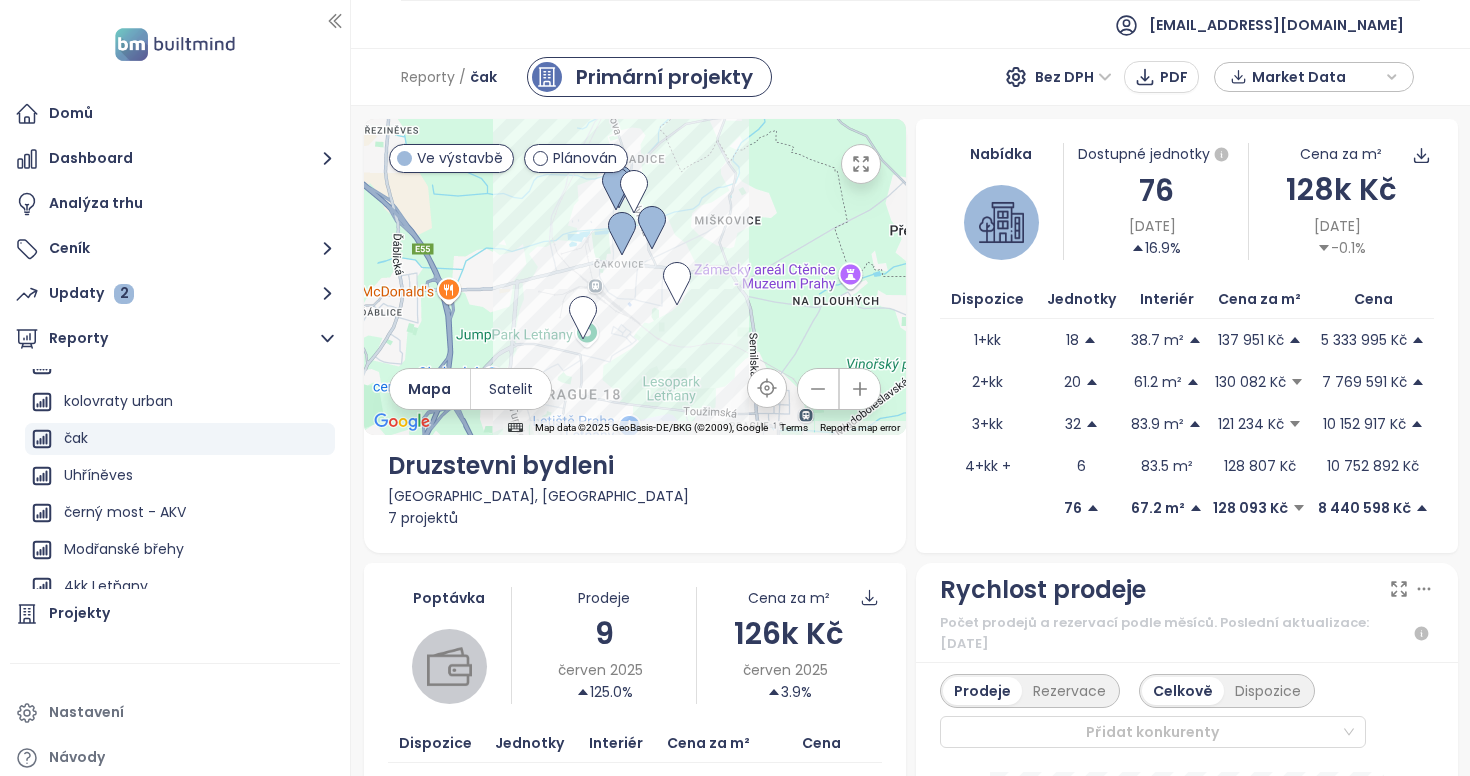 click on "Reporty / čak Primární projekty Bez DPH PDF Market Data" at bounding box center [910, 77] 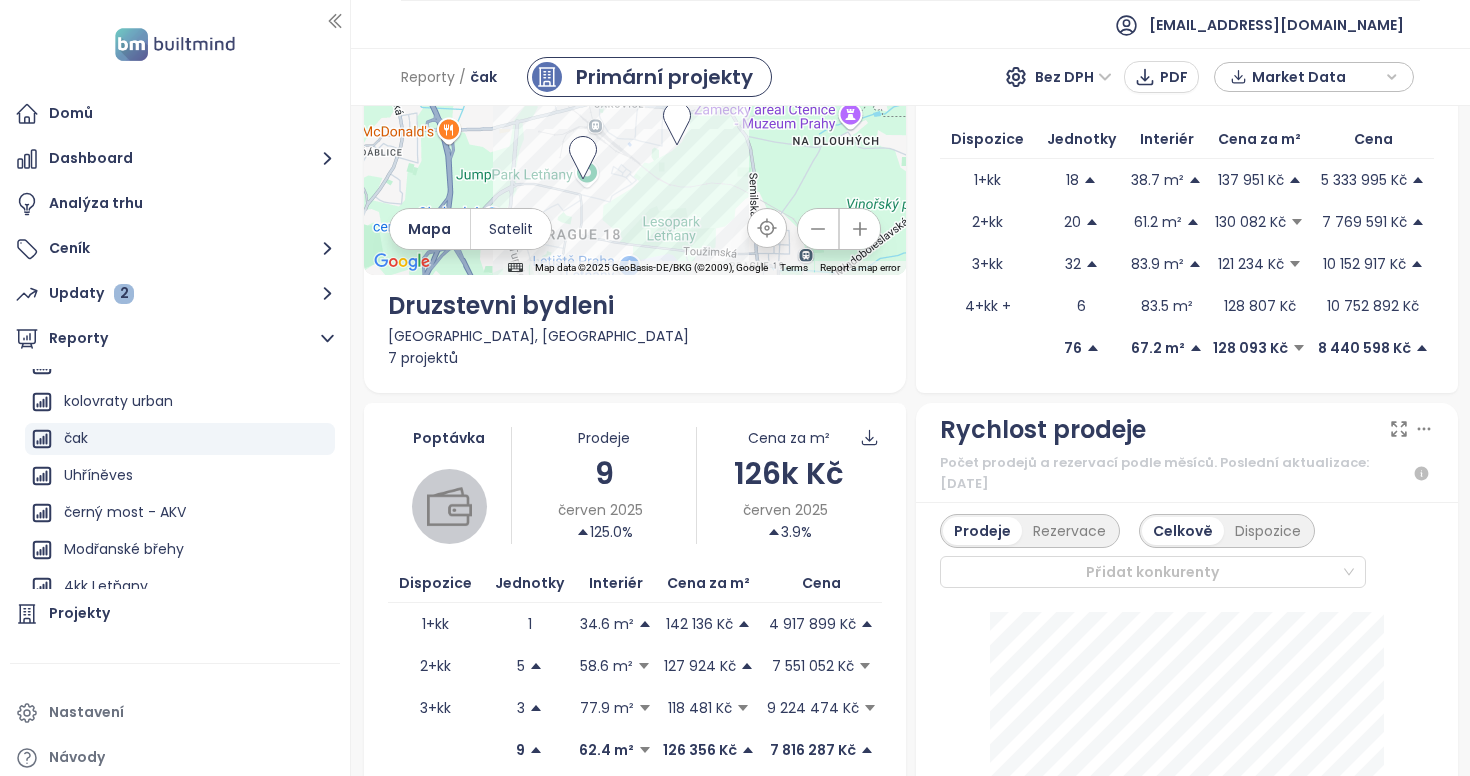 scroll, scrollTop: 0, scrollLeft: 0, axis: both 